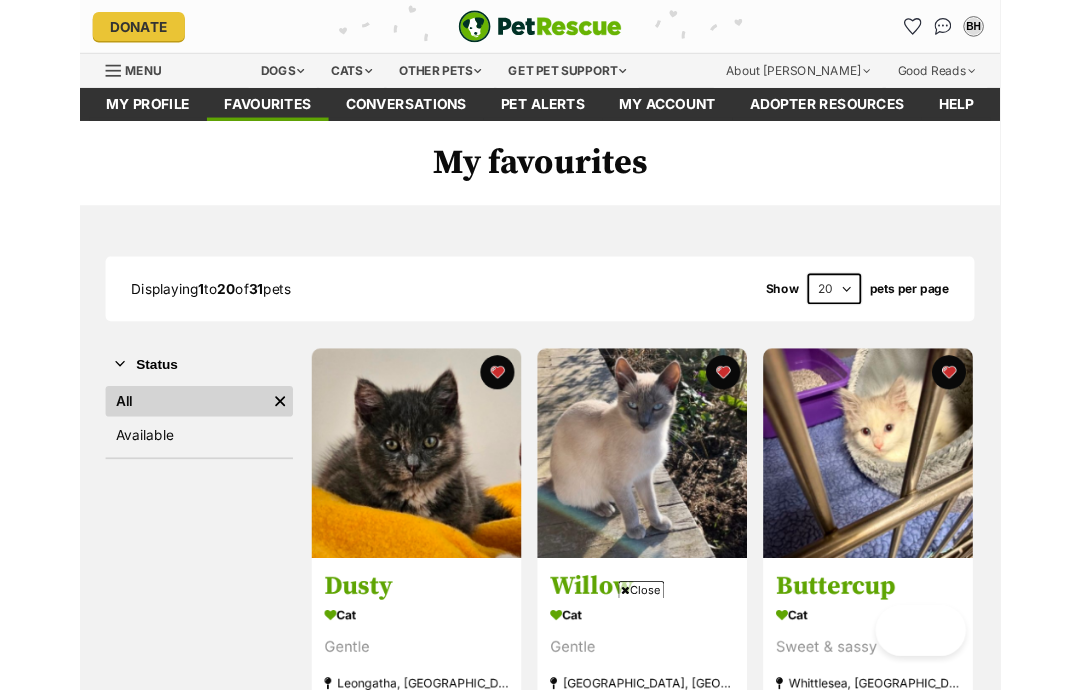 scroll, scrollTop: 1034, scrollLeft: 0, axis: vertical 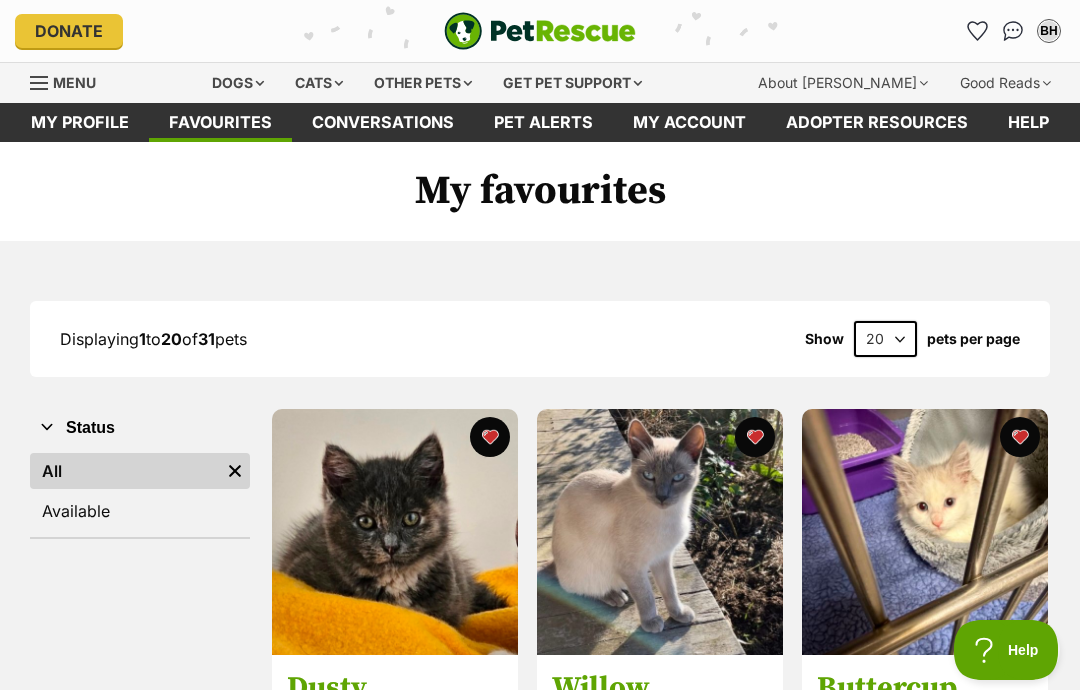 click on "BH" at bounding box center (1049, 31) 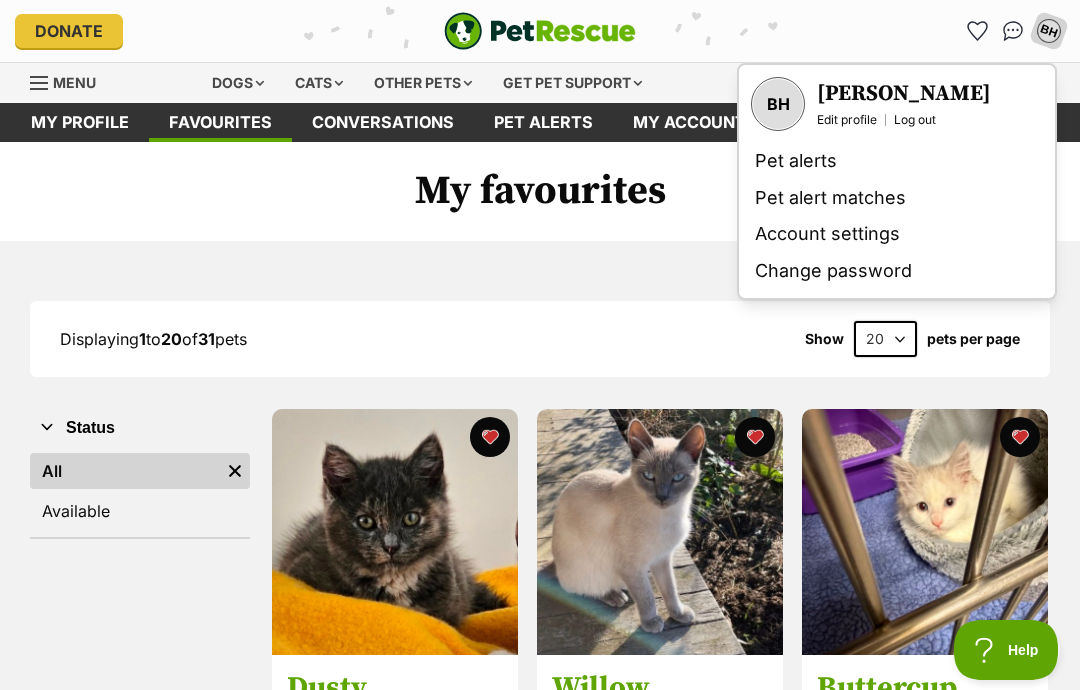 scroll, scrollTop: 0, scrollLeft: 0, axis: both 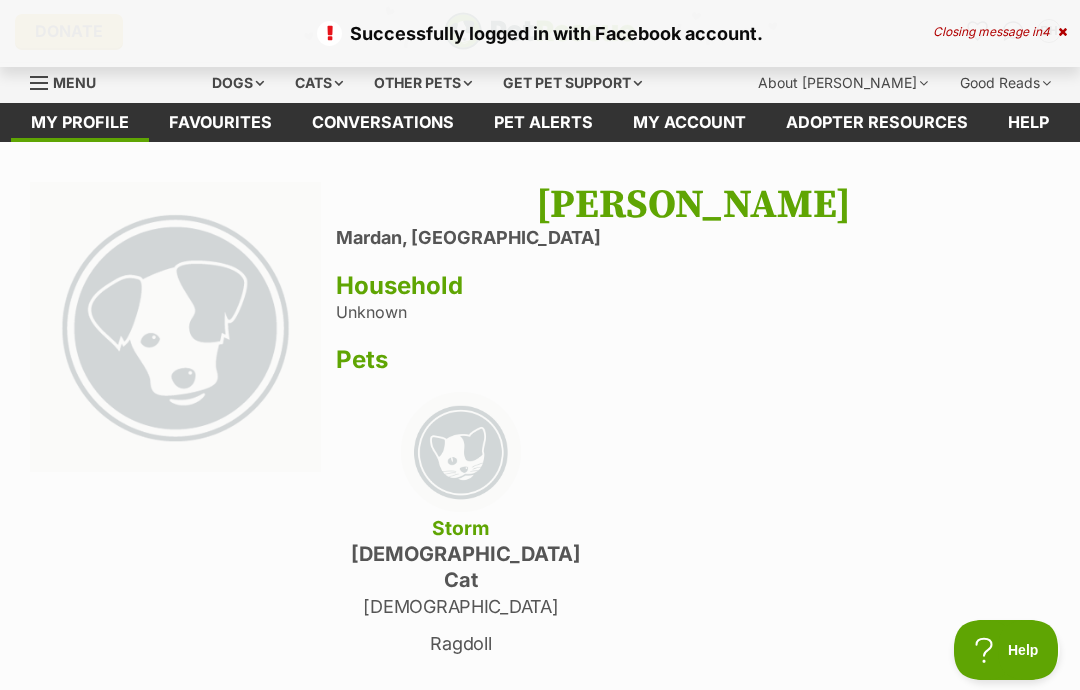 click on "Cats" at bounding box center [319, 83] 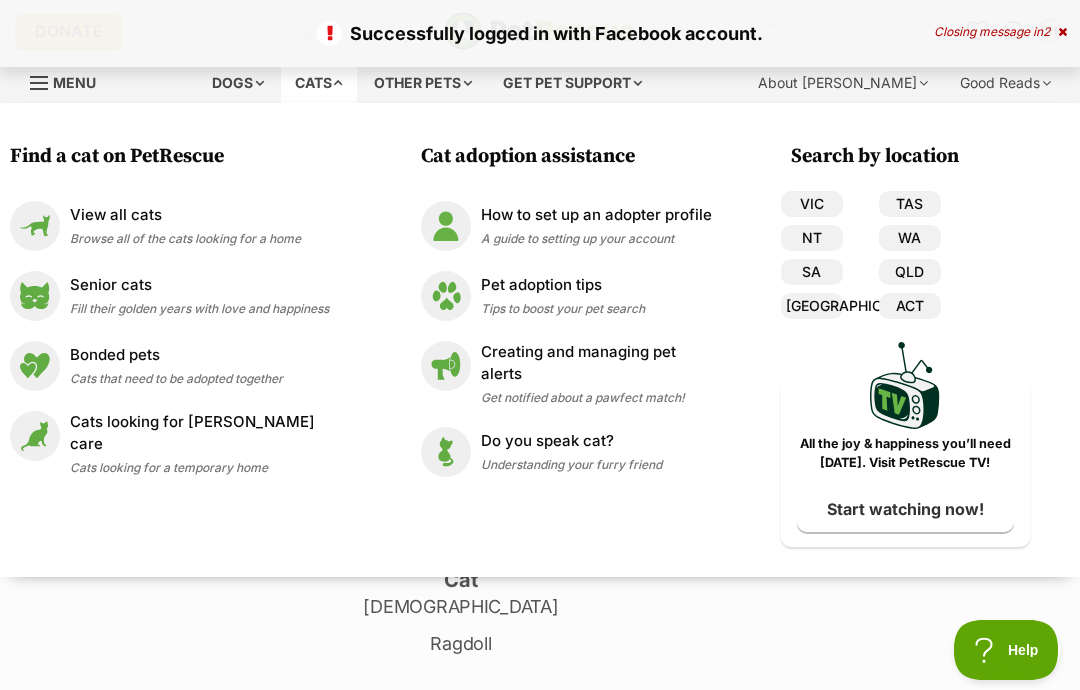 click on "Browse all of the cats looking for a home" at bounding box center (185, 238) 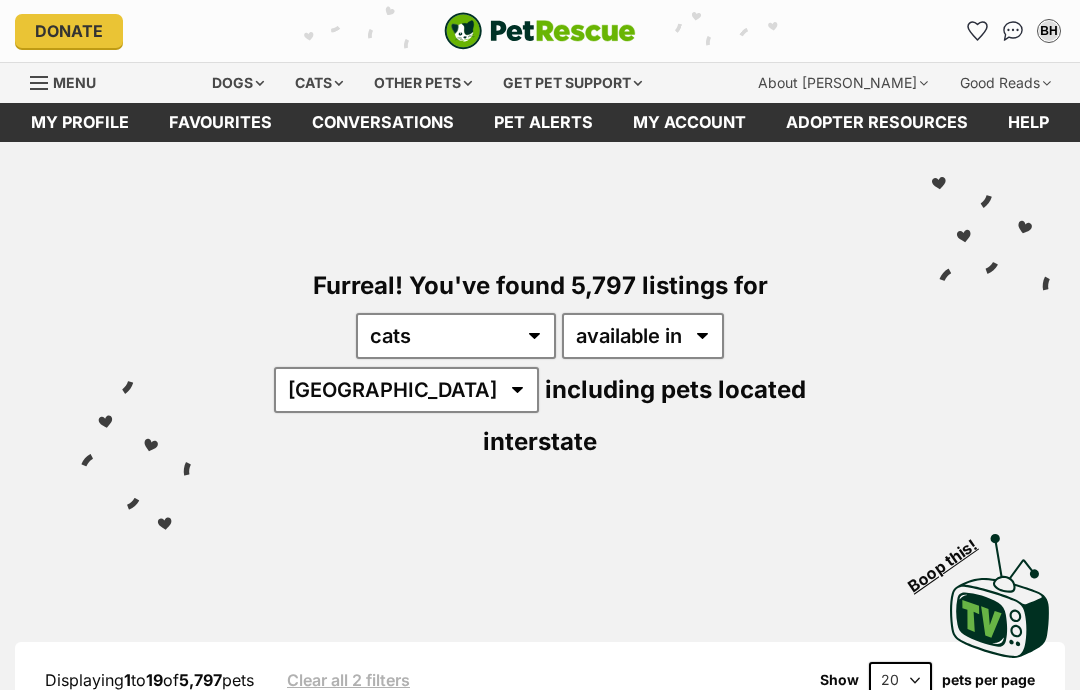 scroll, scrollTop: 0, scrollLeft: 0, axis: both 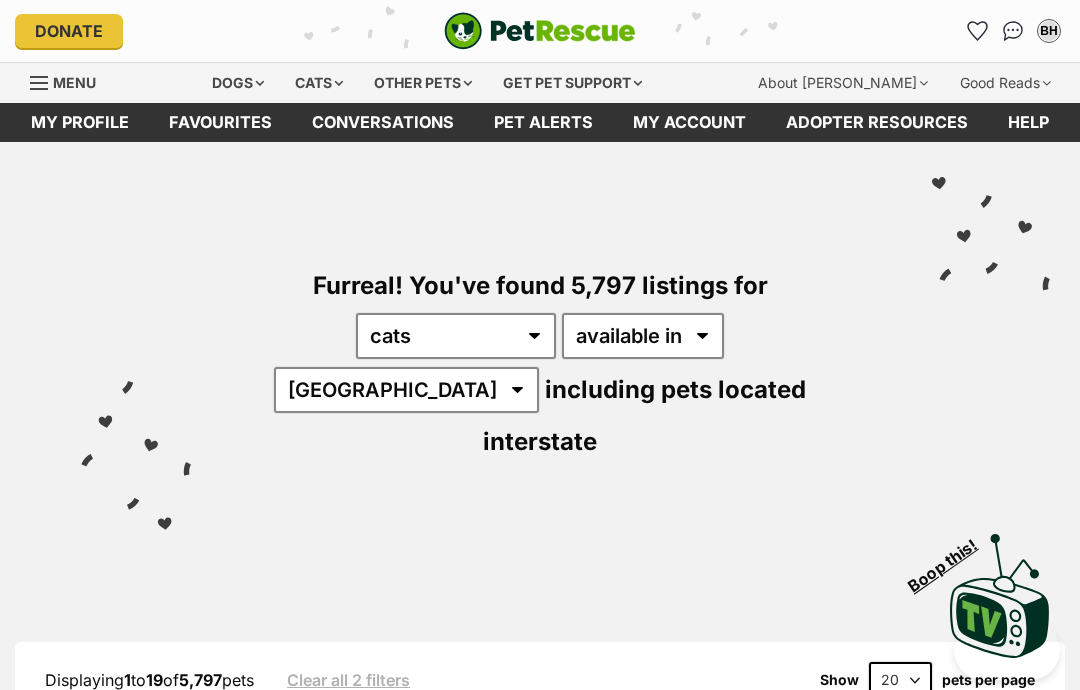 click at bounding box center (977, 31) 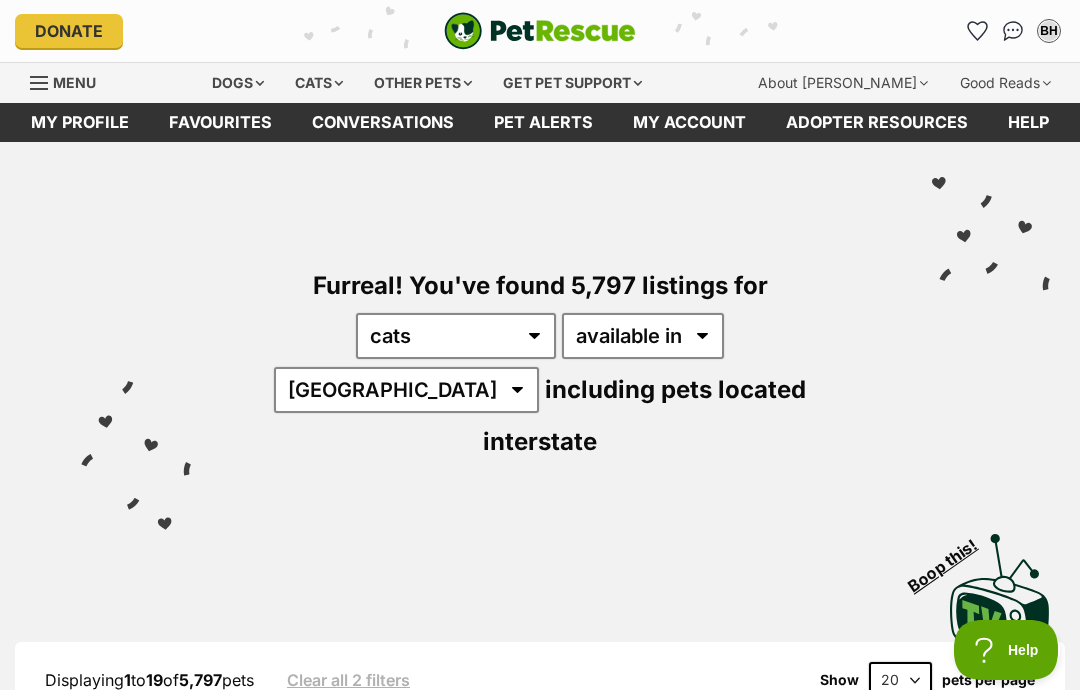 scroll, scrollTop: 0, scrollLeft: 0, axis: both 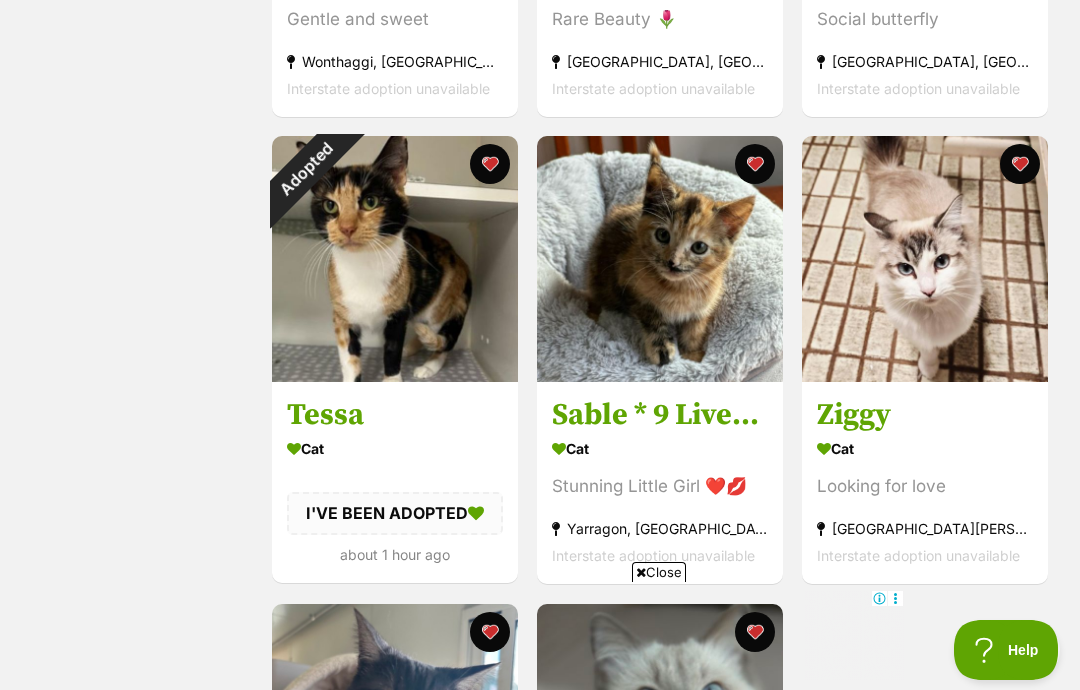 click on "Adopted" at bounding box center (305, 169) 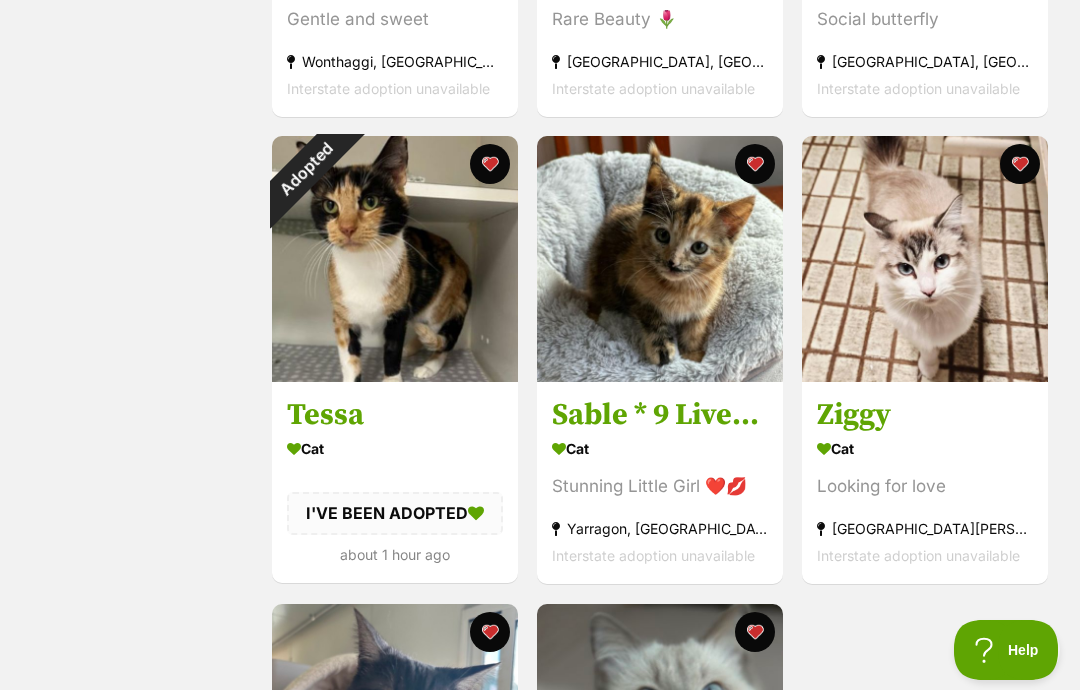 scroll, scrollTop: 2690, scrollLeft: 0, axis: vertical 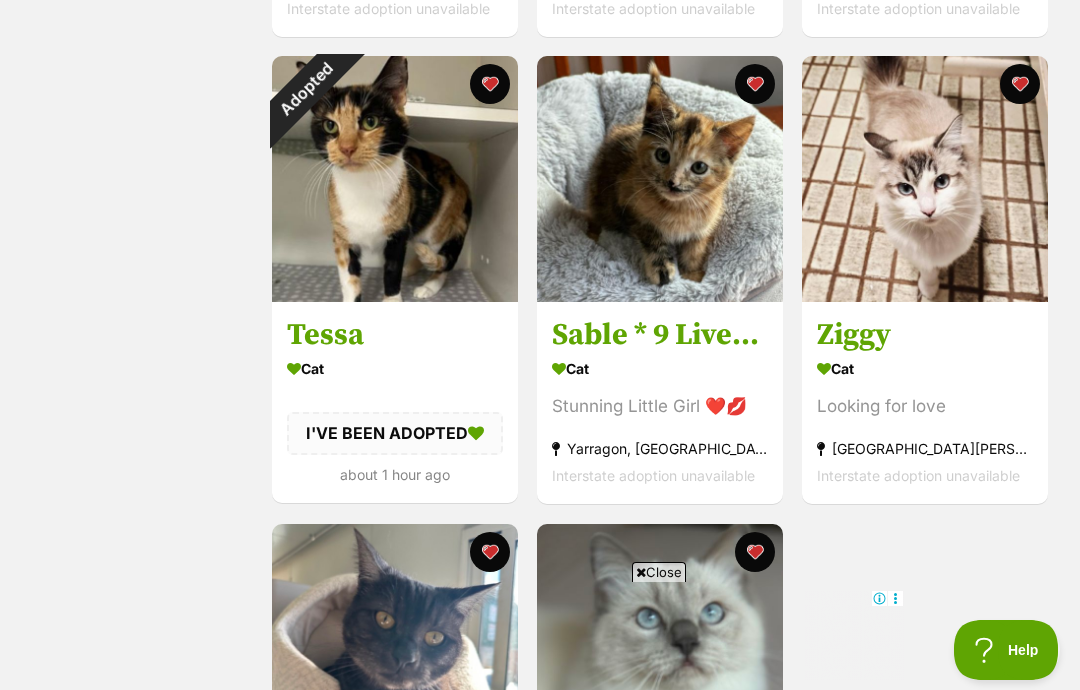 click at bounding box center [490, 84] 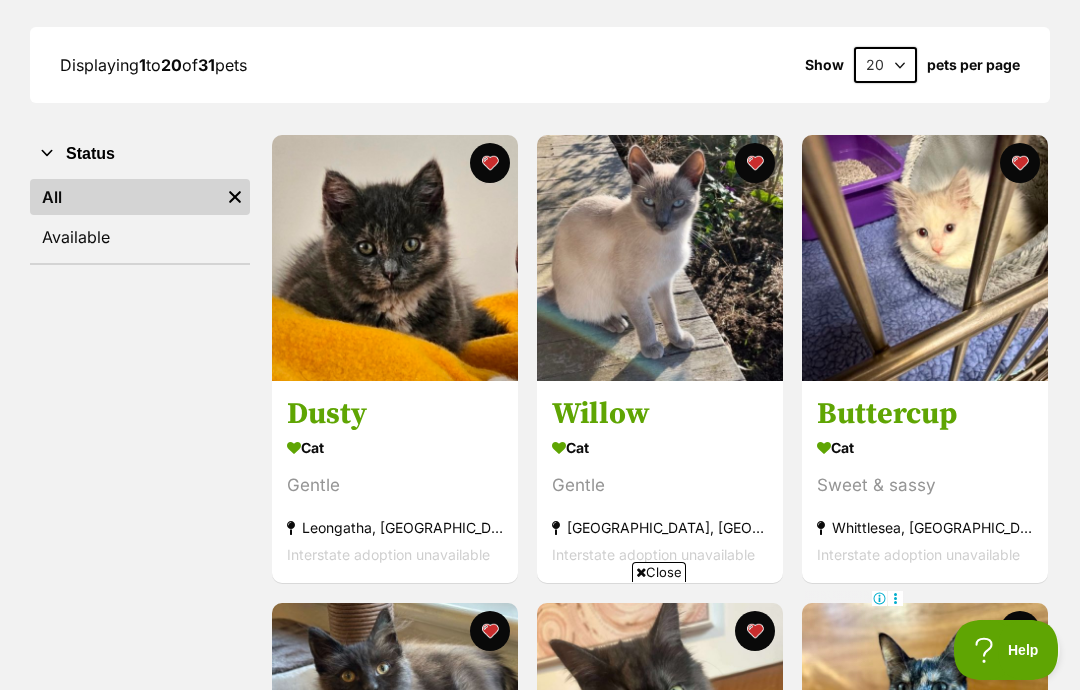 scroll, scrollTop: 0, scrollLeft: 0, axis: both 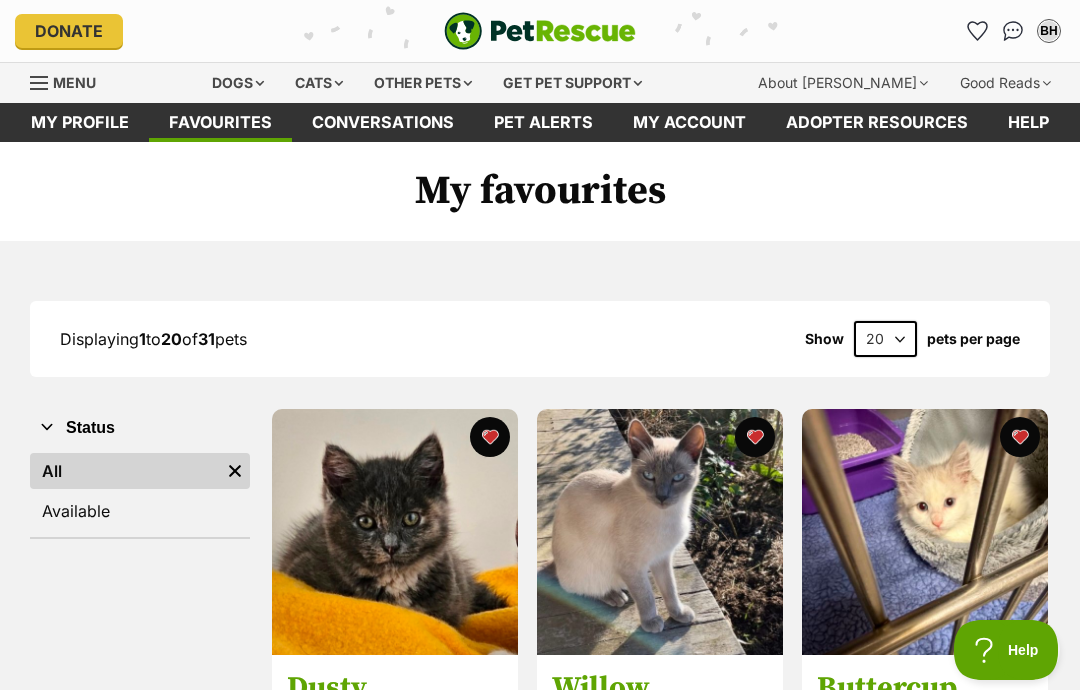 click on "Cats" at bounding box center [319, 83] 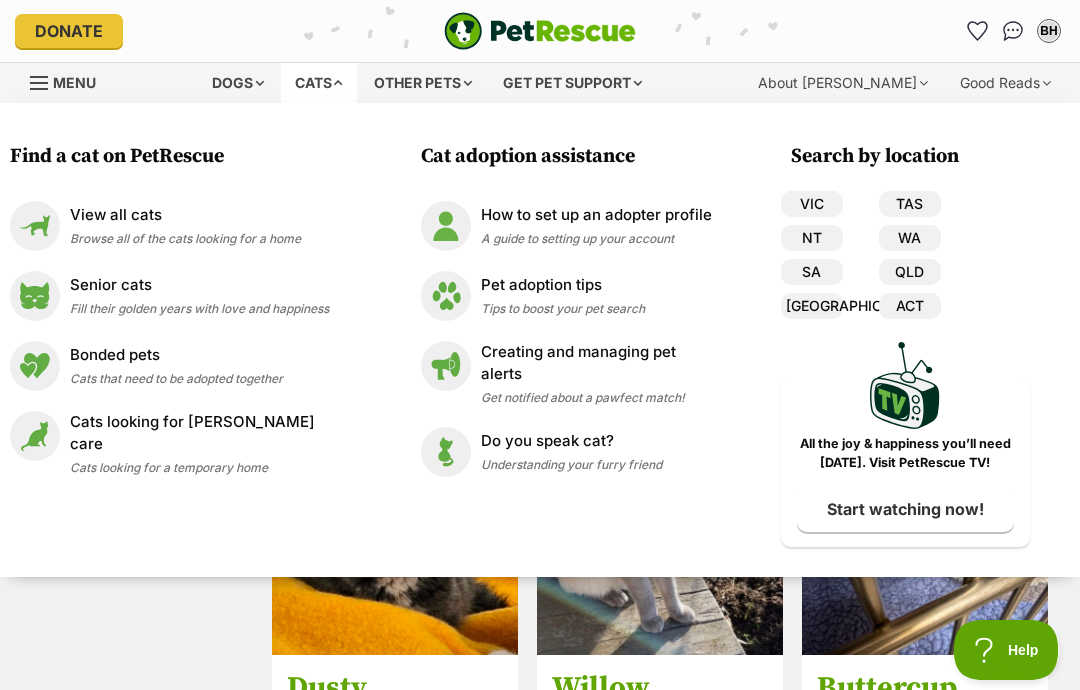 click on "View all cats" at bounding box center [185, 215] 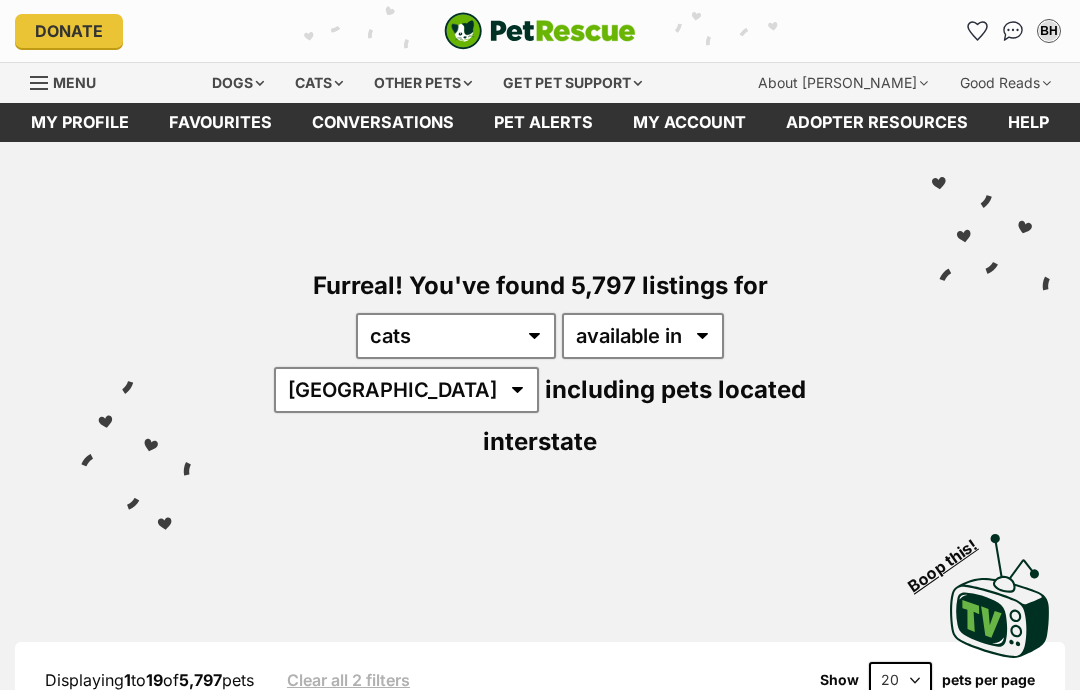 scroll, scrollTop: 0, scrollLeft: 0, axis: both 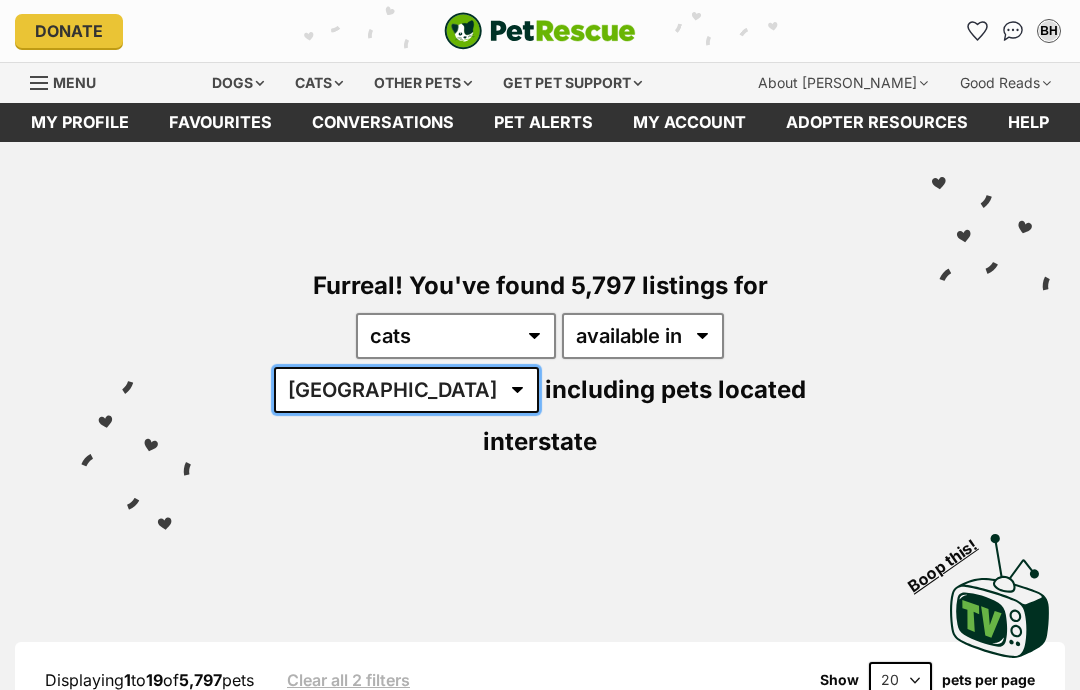 click on "Australia
ACT
NSW
NT
QLD
SA
TAS
VIC
WA" at bounding box center [406, 390] 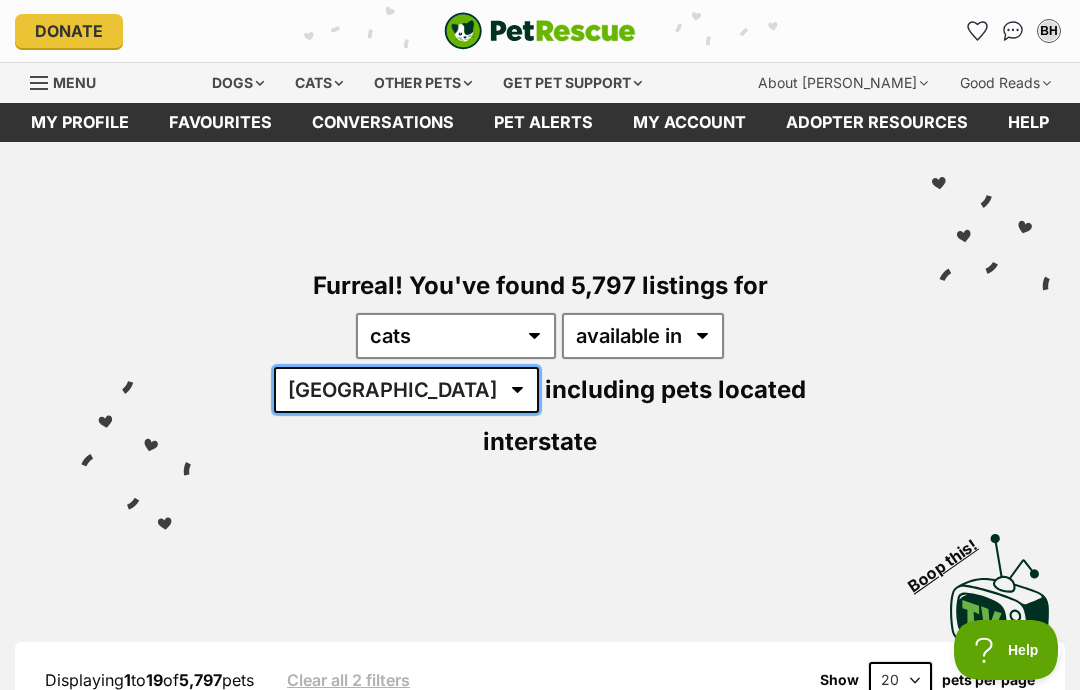 scroll, scrollTop: 0, scrollLeft: 0, axis: both 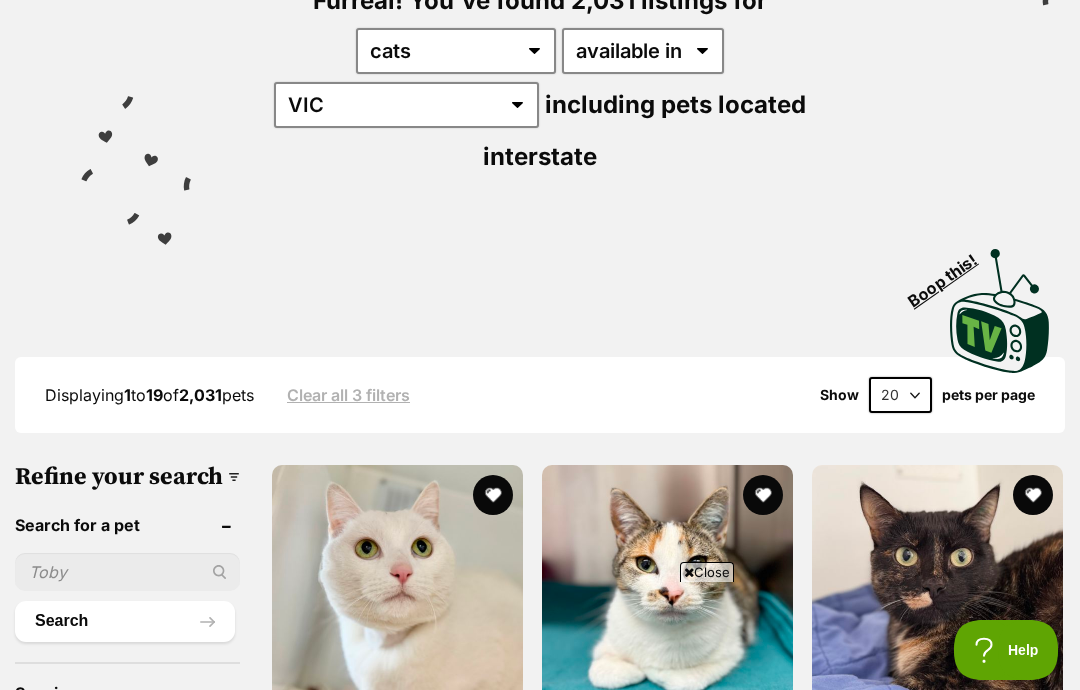 click on "20 40 60" at bounding box center (900, 395) 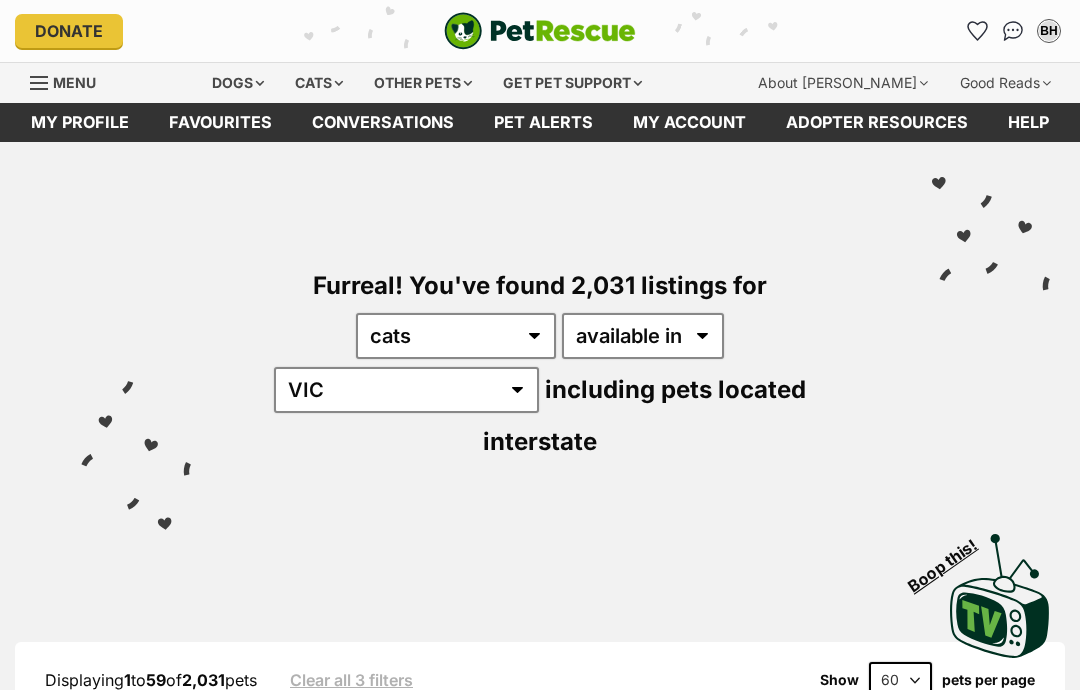 scroll, scrollTop: 0, scrollLeft: 0, axis: both 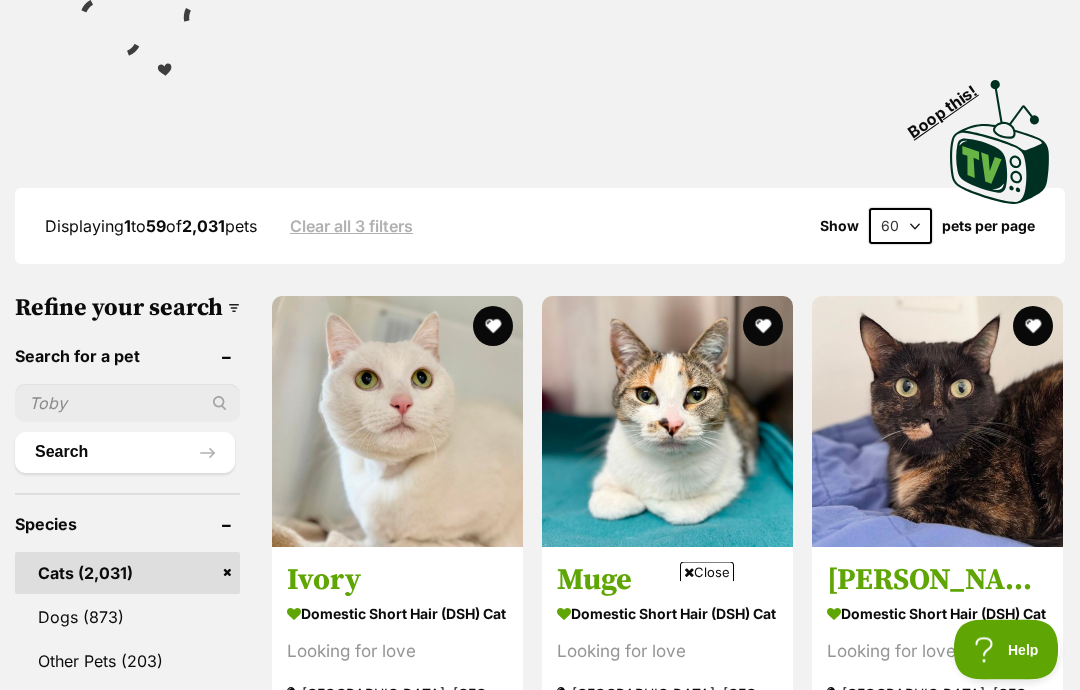 click on "Close" at bounding box center (707, 572) 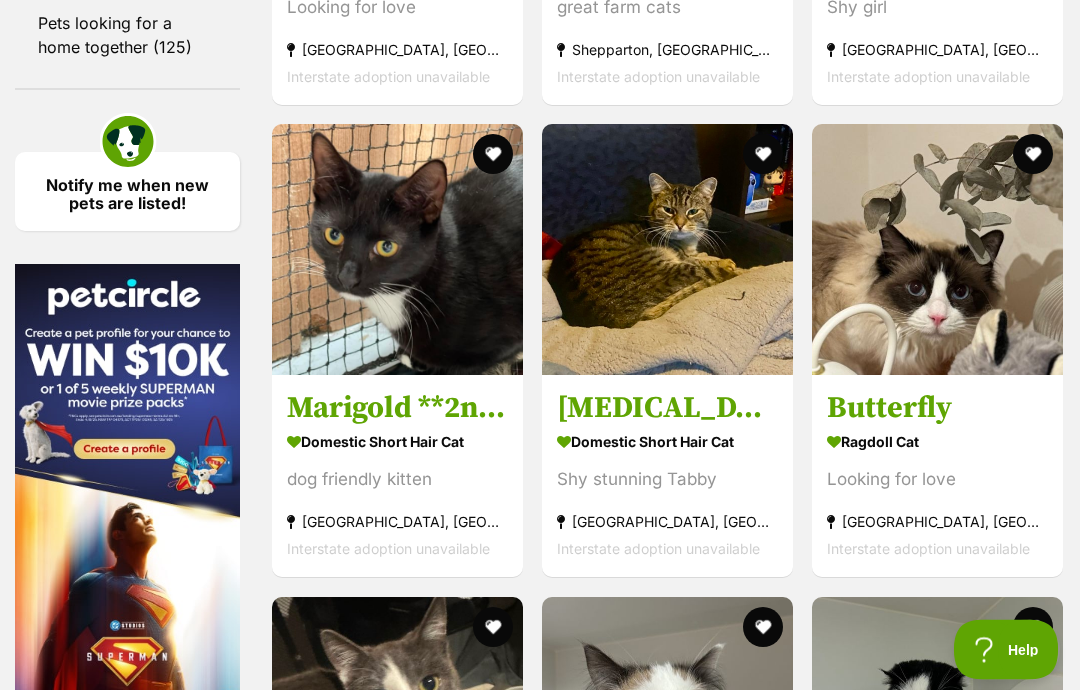 scroll, scrollTop: 3162, scrollLeft: 0, axis: vertical 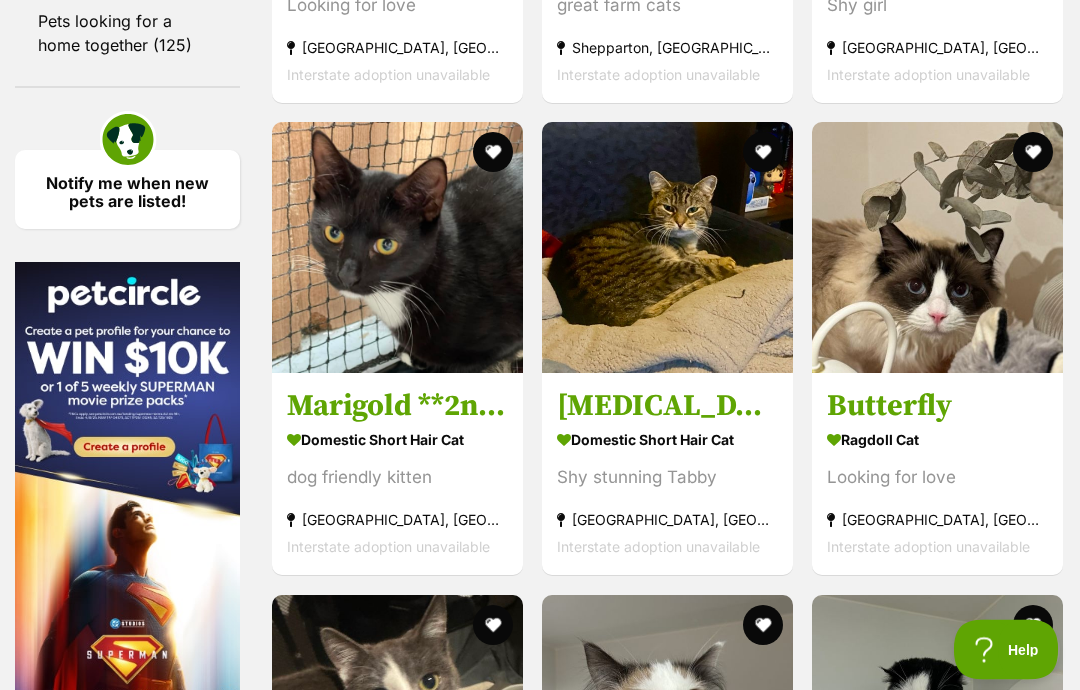 click at bounding box center [1033, 153] 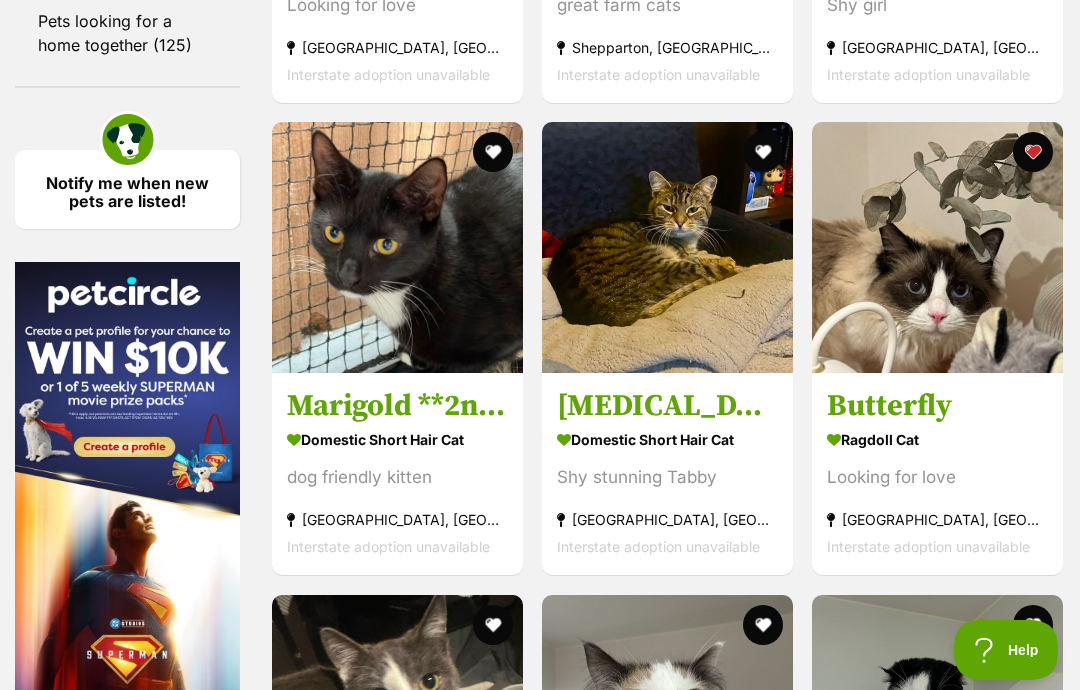 click on "Butterfly" at bounding box center [937, 407] 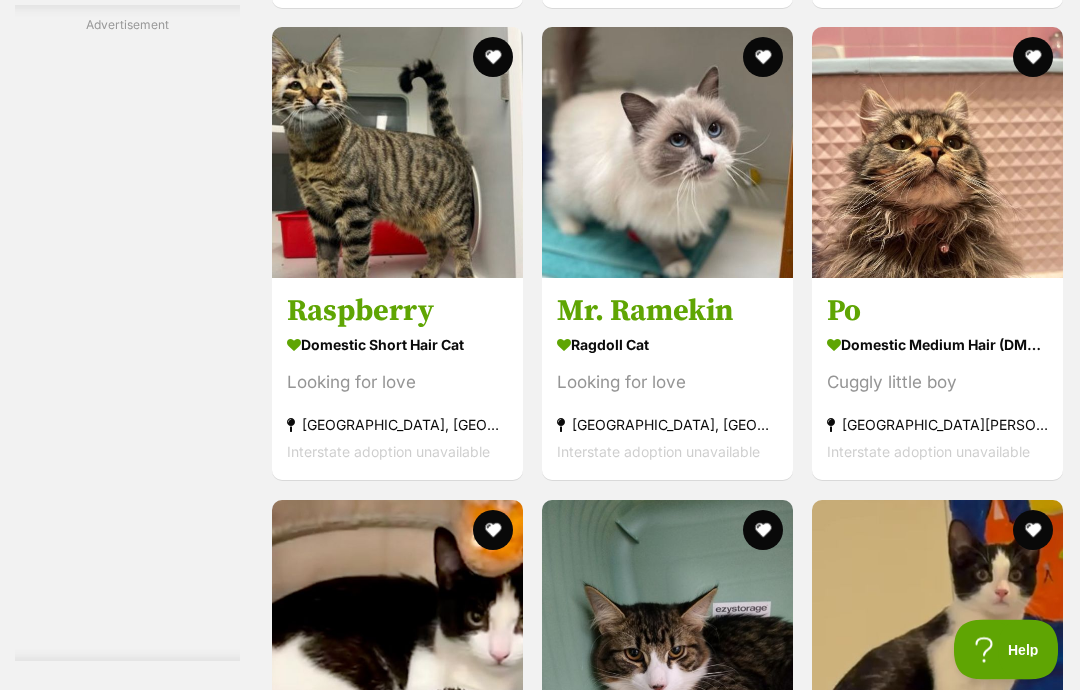 scroll, scrollTop: 4203, scrollLeft: 0, axis: vertical 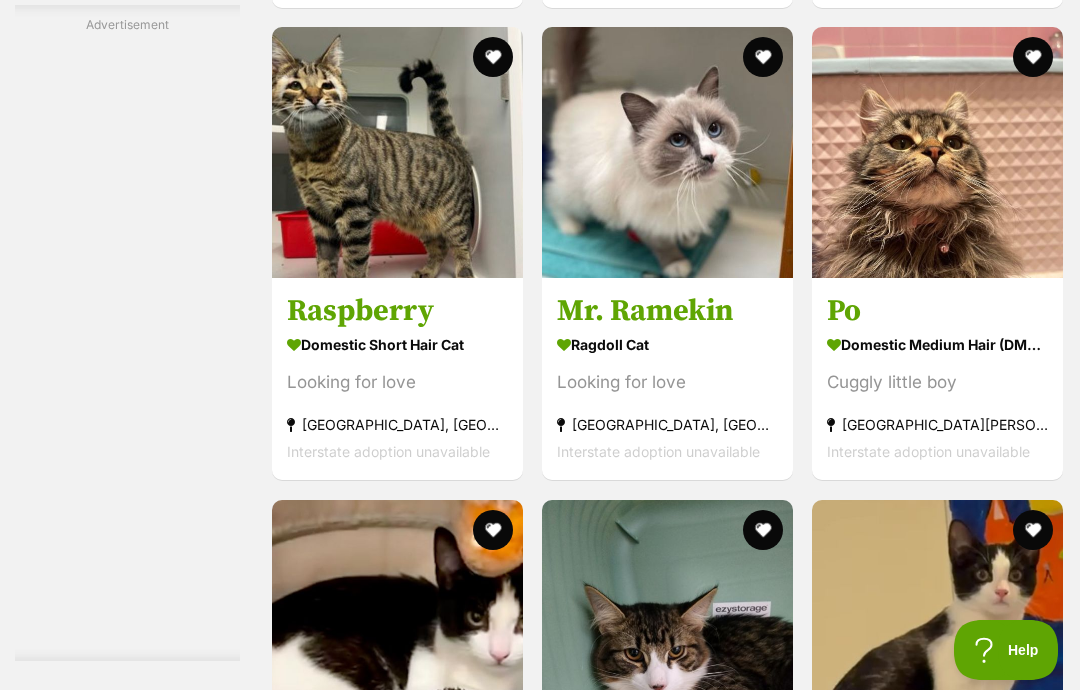 click at bounding box center (667, 152) 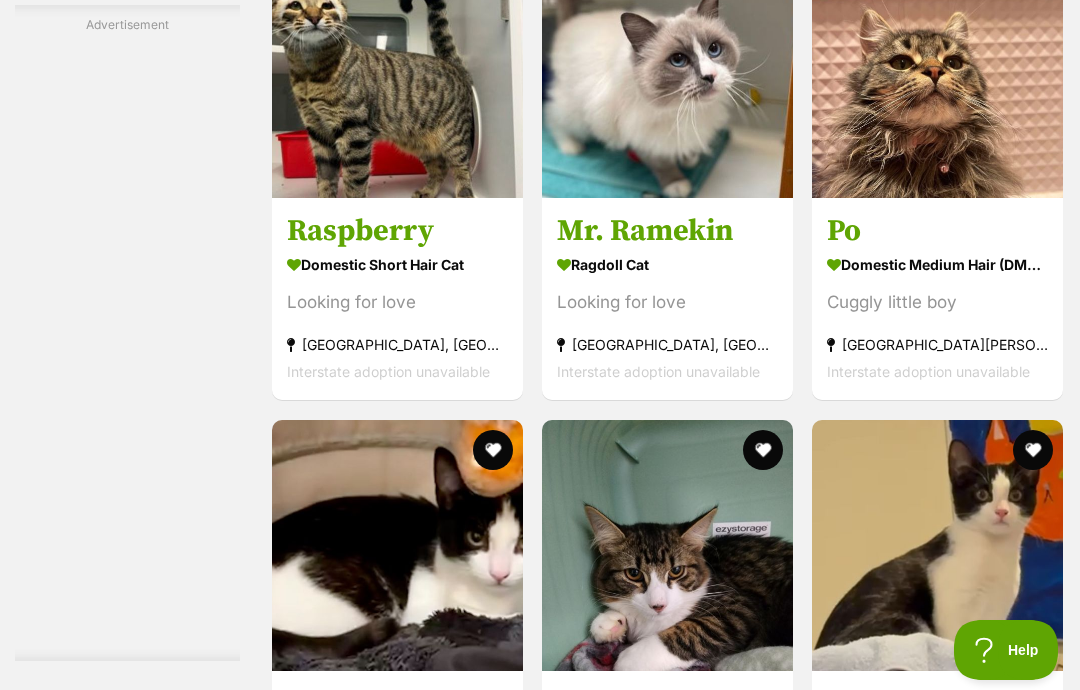 click at bounding box center [763, -23] 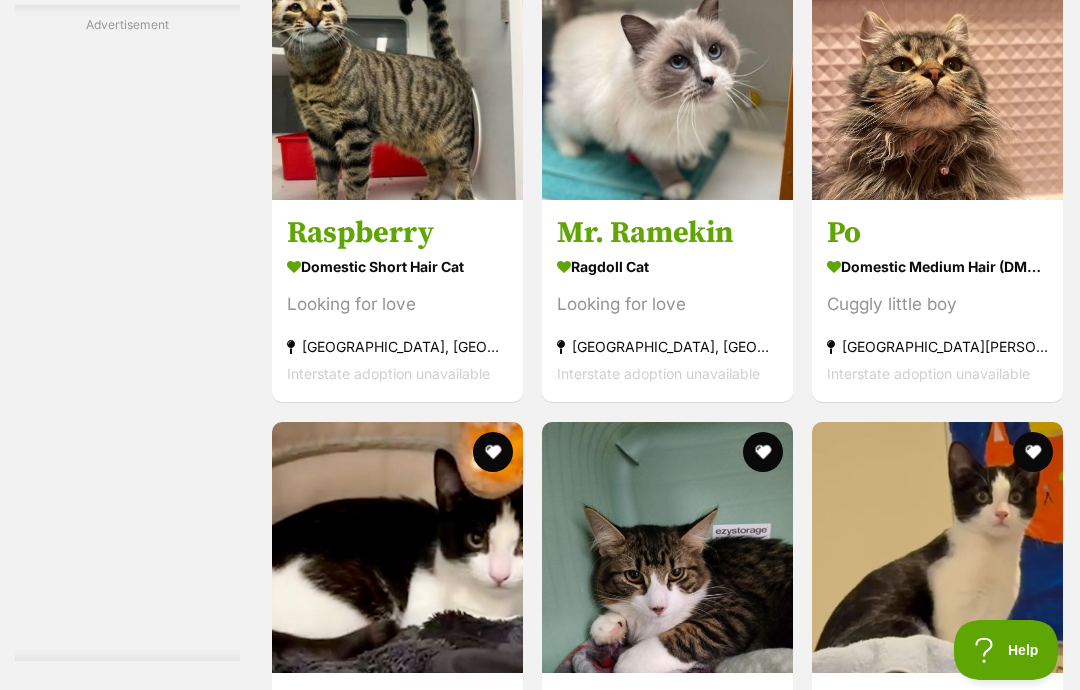 click at bounding box center (397, 74) 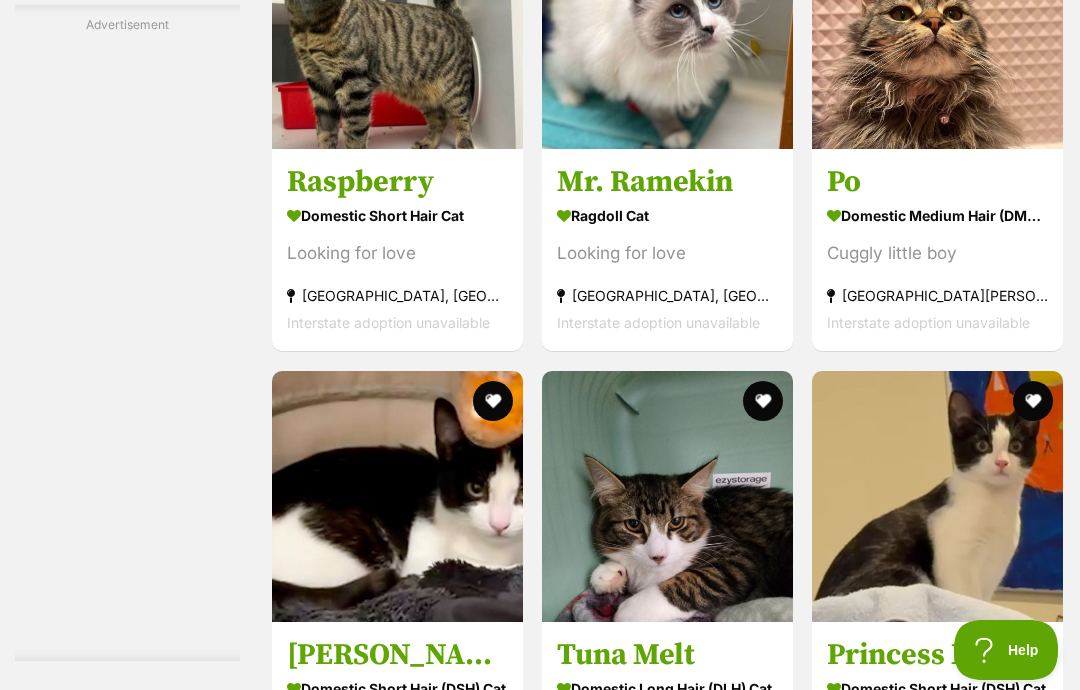 scroll, scrollTop: 4314, scrollLeft: 0, axis: vertical 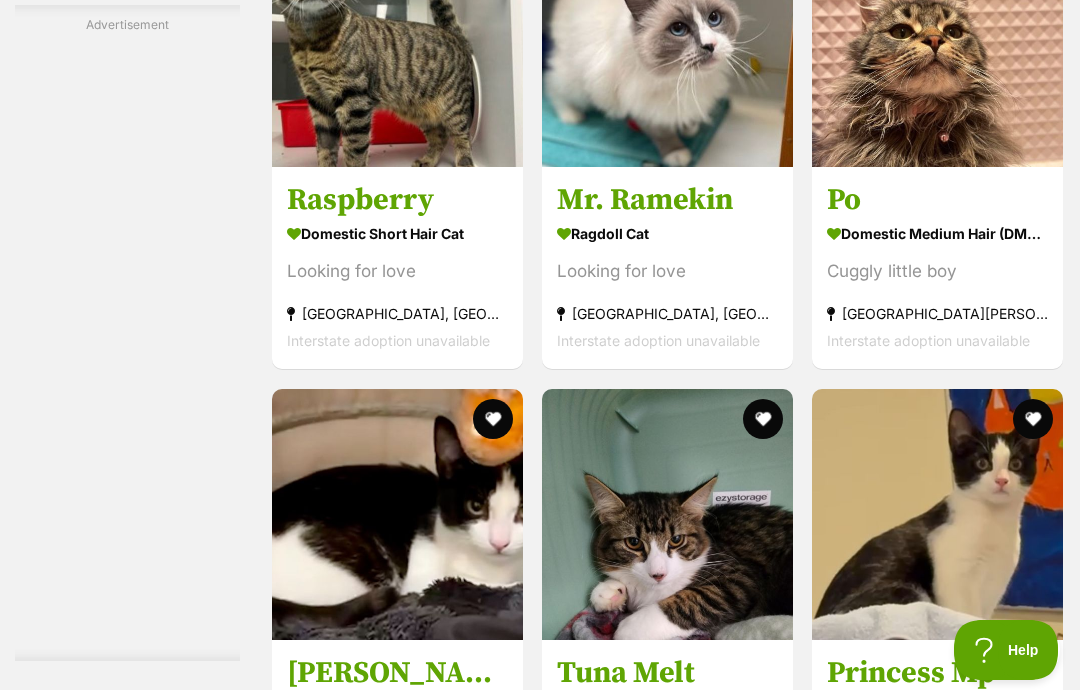click at bounding box center (493, -54) 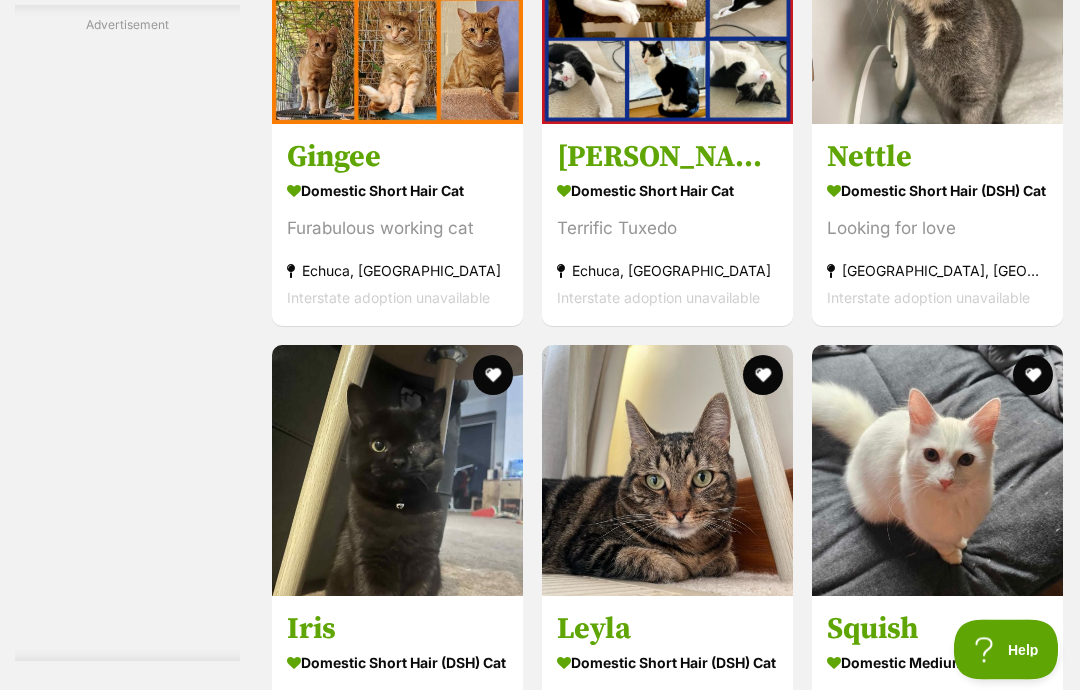 scroll, scrollTop: 7664, scrollLeft: 0, axis: vertical 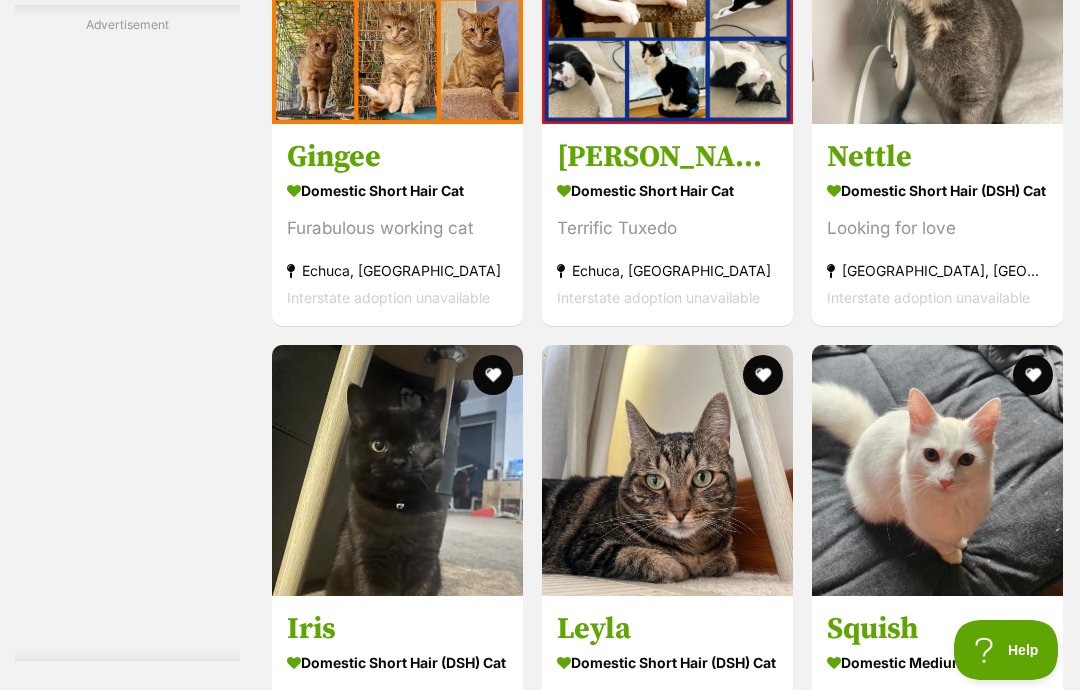 click at bounding box center [937, -2] 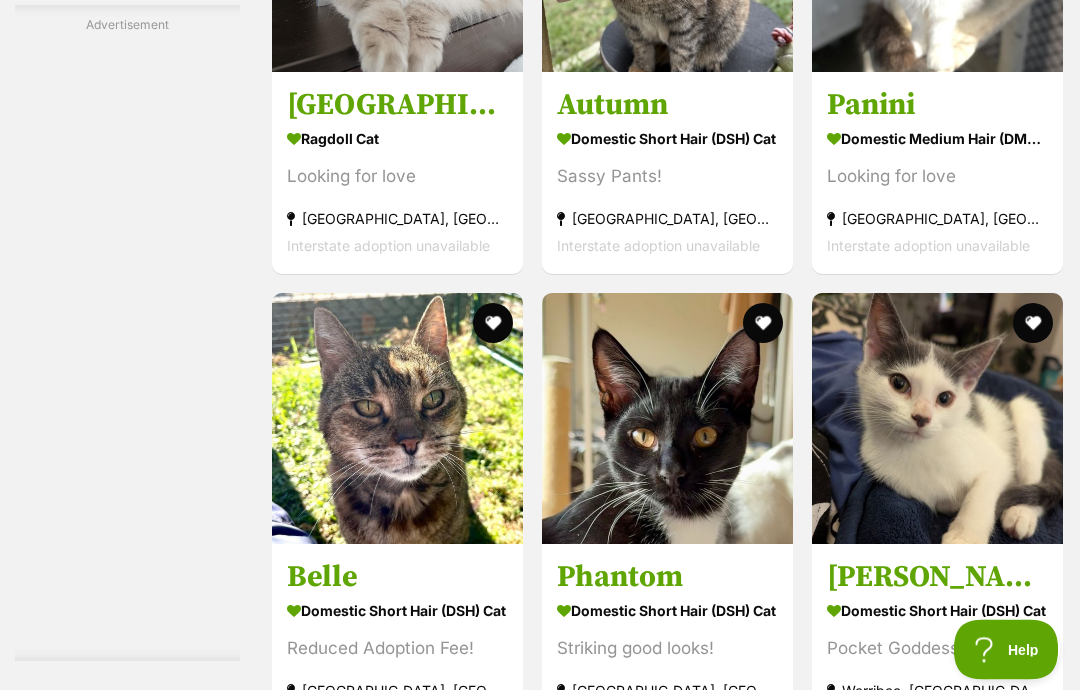 scroll, scrollTop: 9606, scrollLeft: 0, axis: vertical 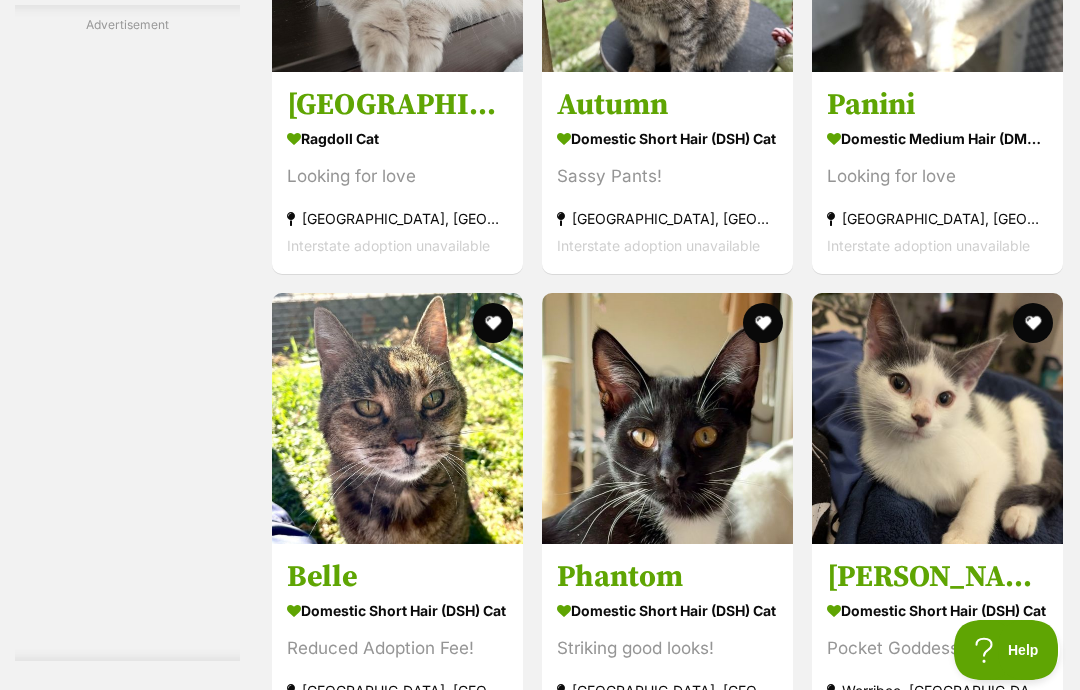 click at bounding box center (397, -54) 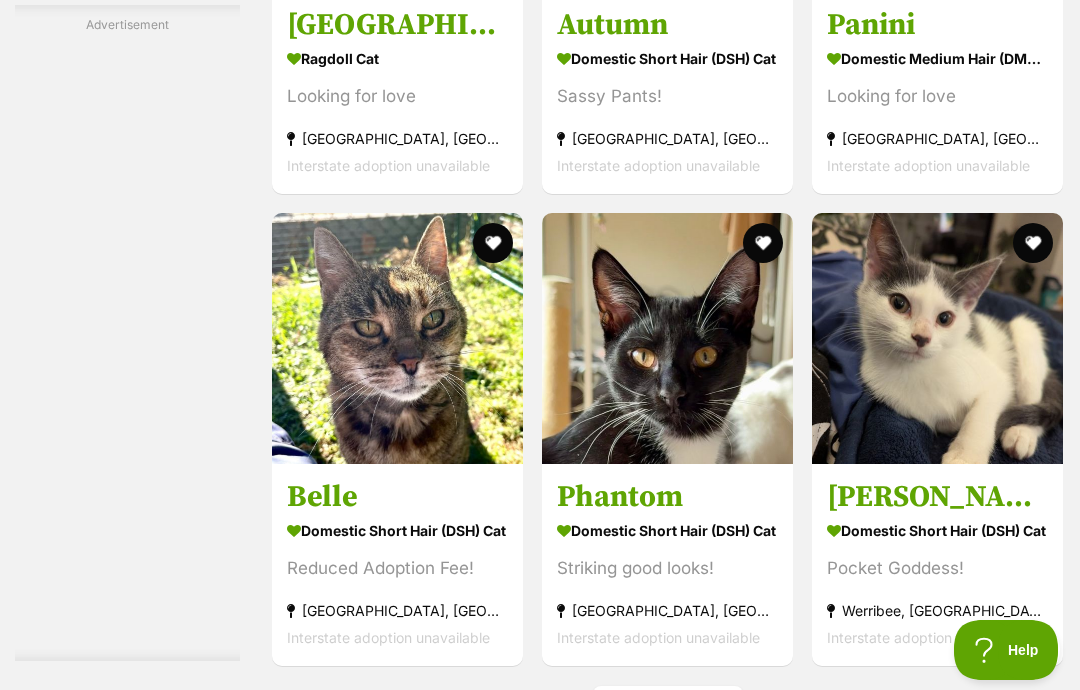 scroll, scrollTop: 9649, scrollLeft: 0, axis: vertical 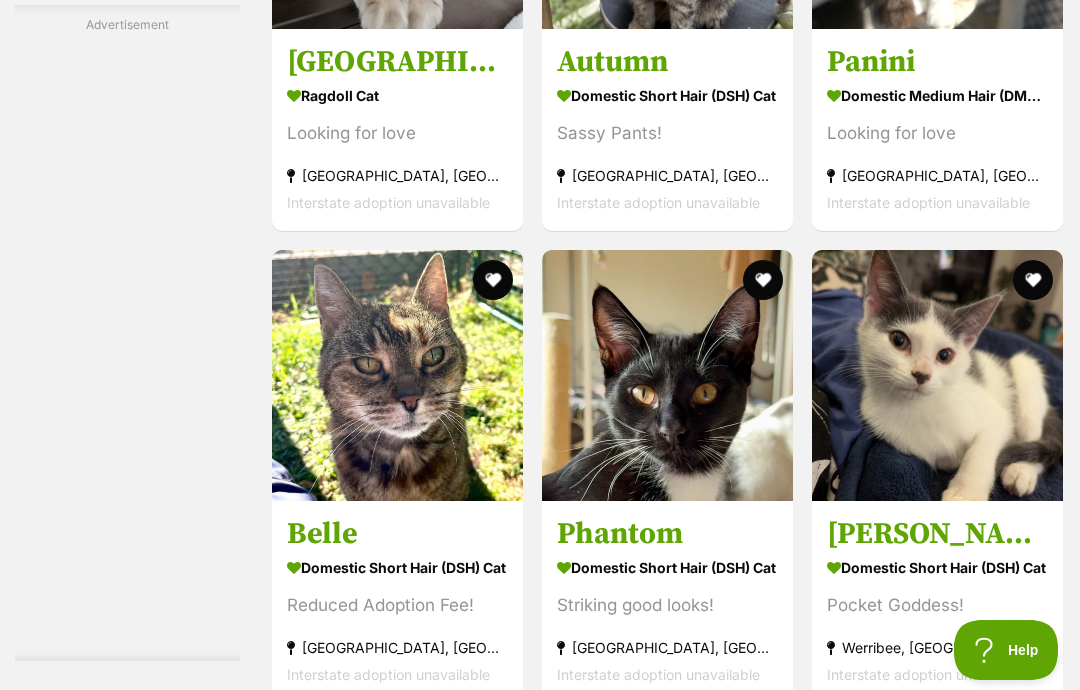 click at bounding box center [493, -192] 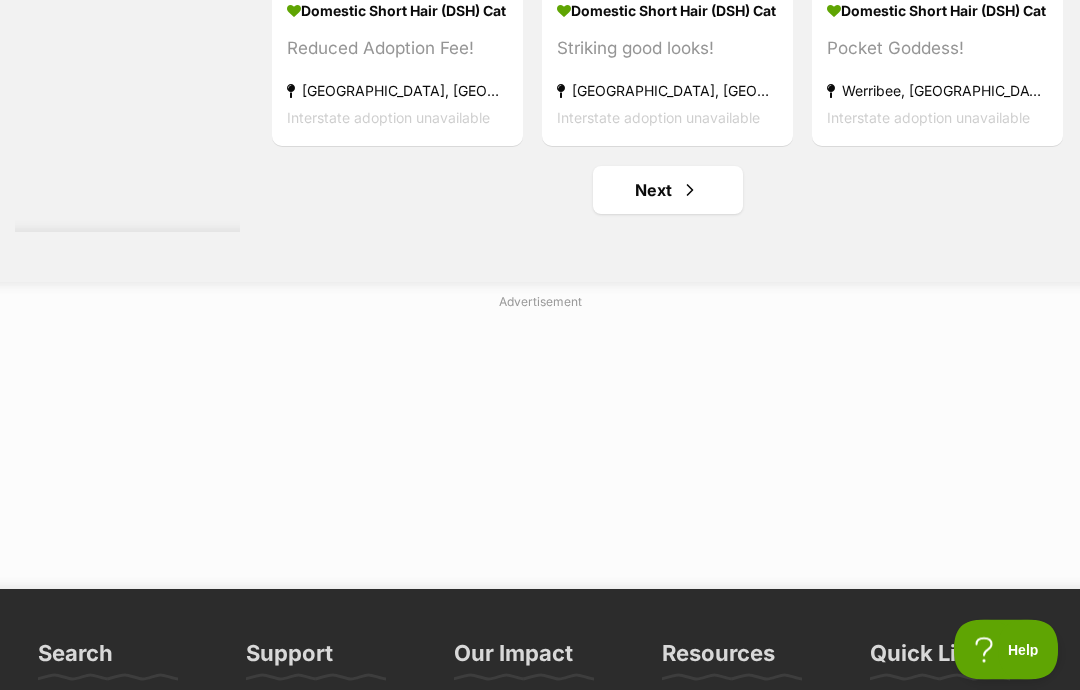 scroll, scrollTop: 10206, scrollLeft: 0, axis: vertical 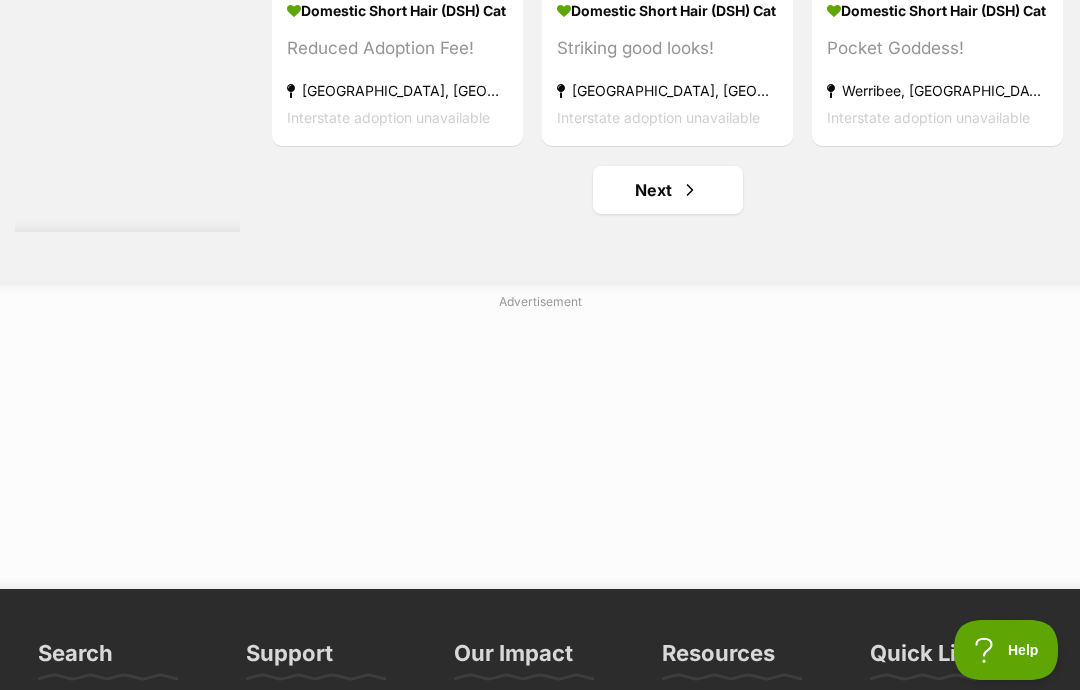 click on "Next" at bounding box center (668, 190) 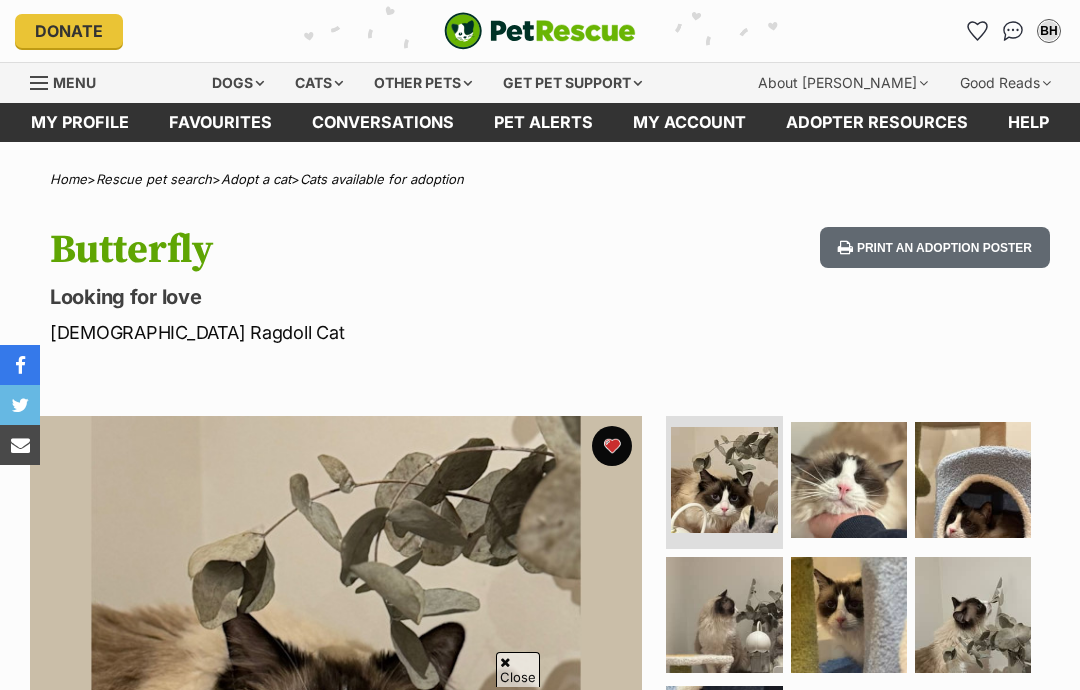 scroll, scrollTop: 346, scrollLeft: 0, axis: vertical 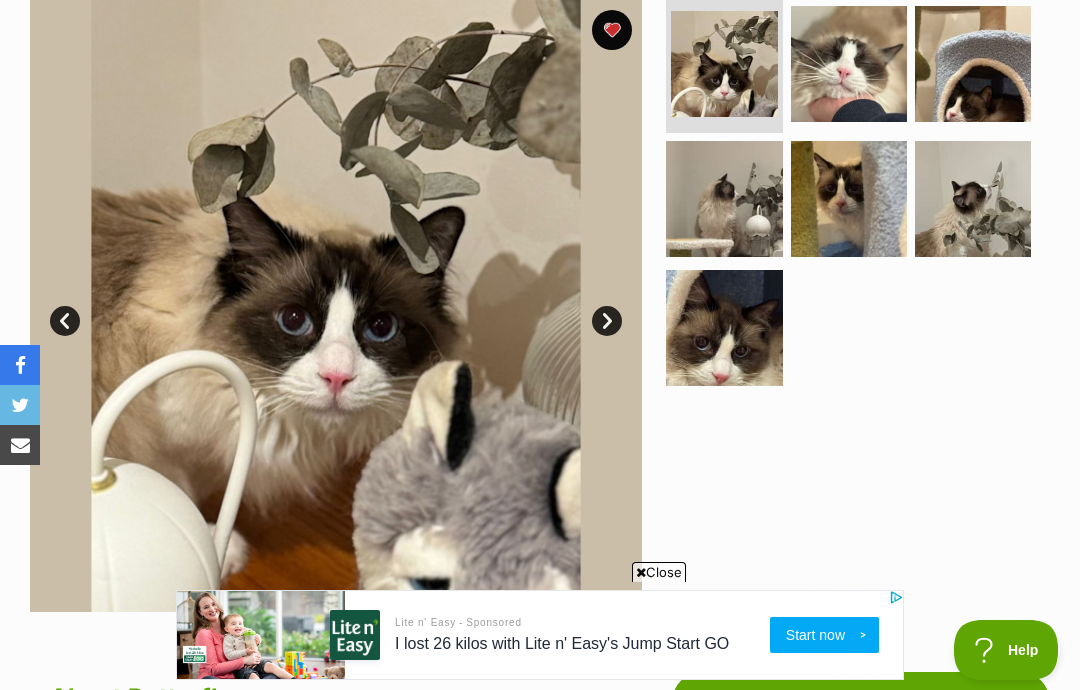 click at bounding box center [724, 328] 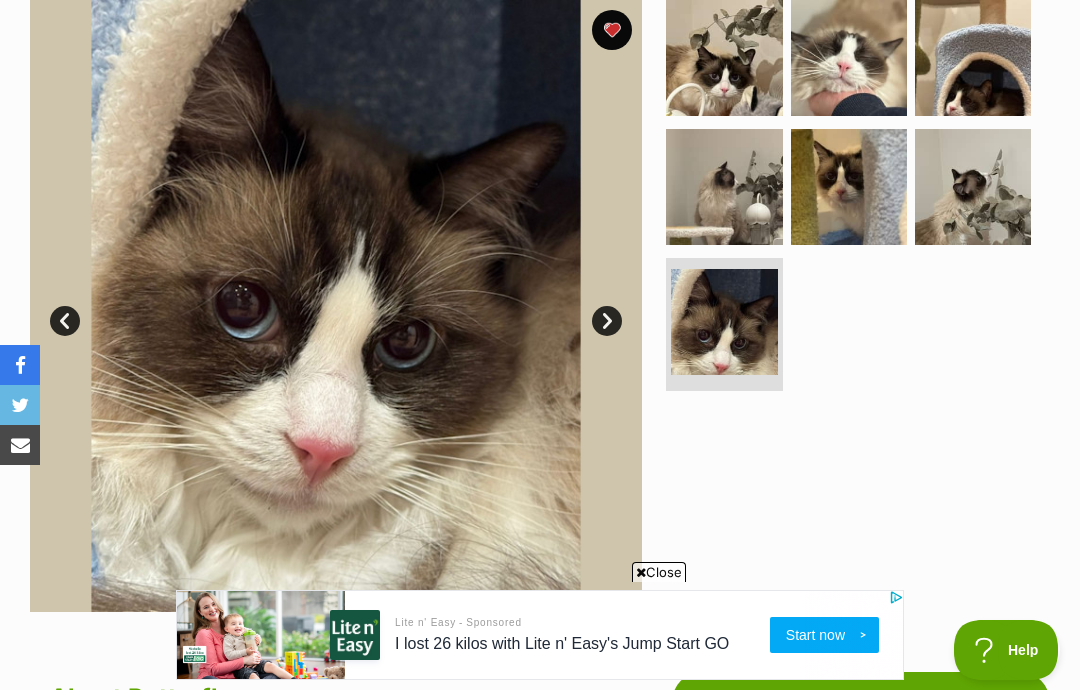 click at bounding box center (849, 187) 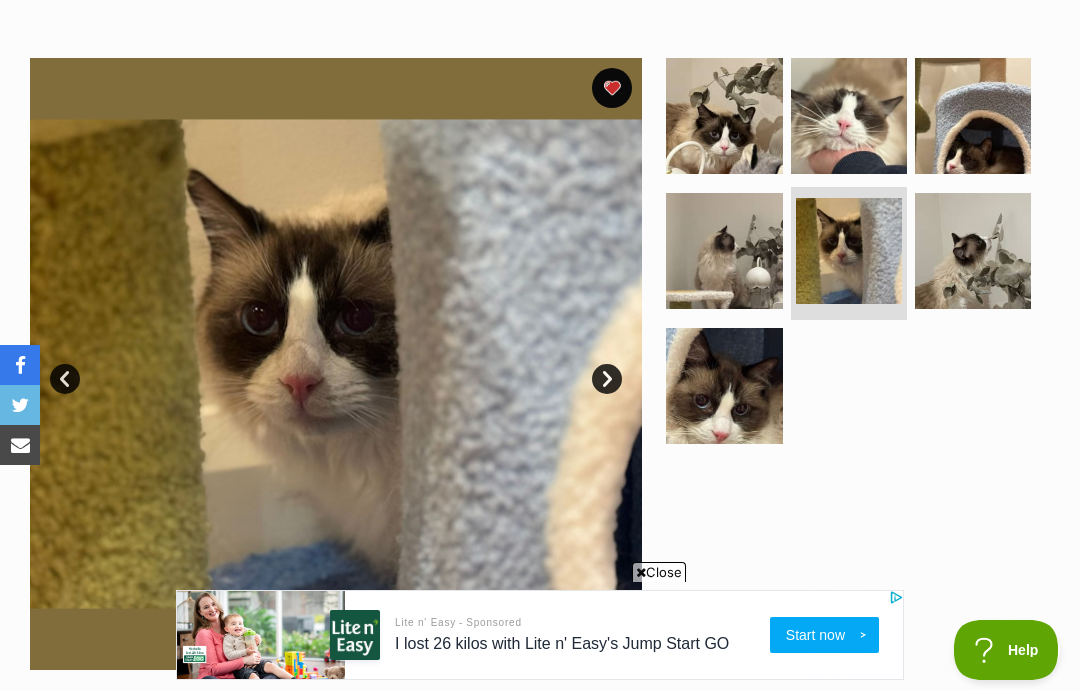 scroll, scrollTop: 357, scrollLeft: 0, axis: vertical 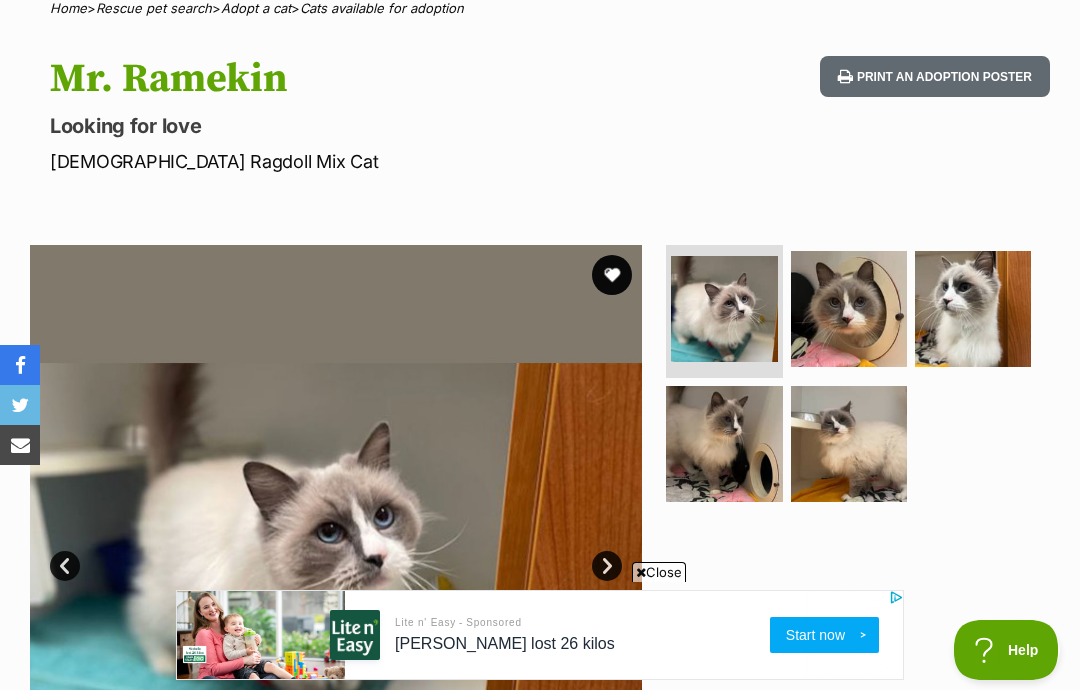 click at bounding box center (973, 309) 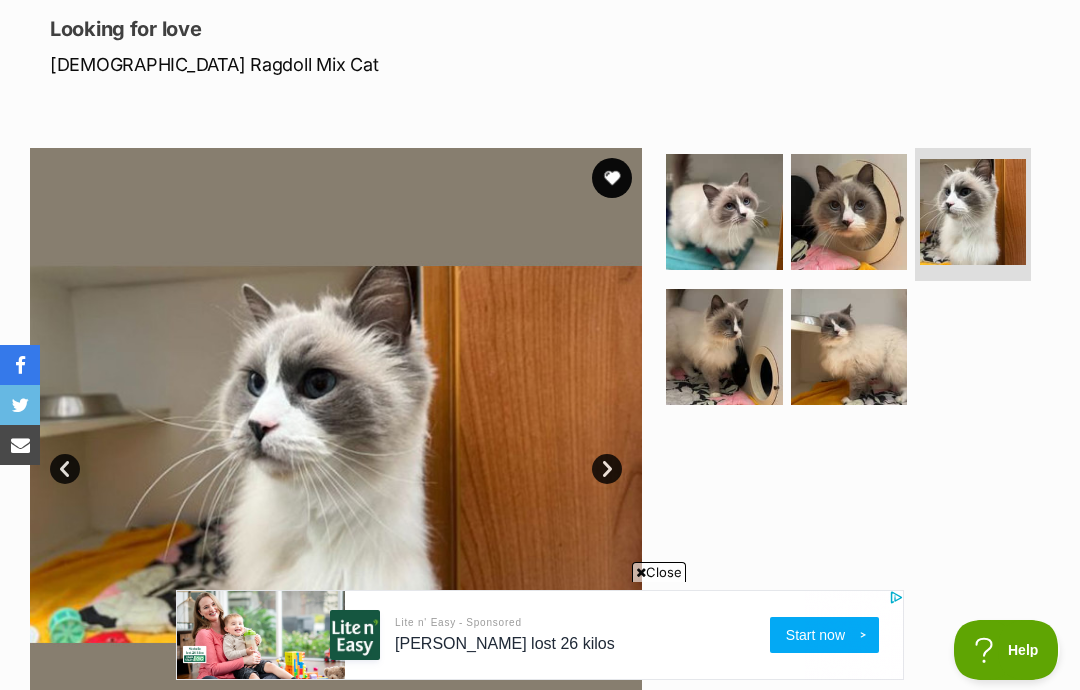 scroll, scrollTop: 265, scrollLeft: 0, axis: vertical 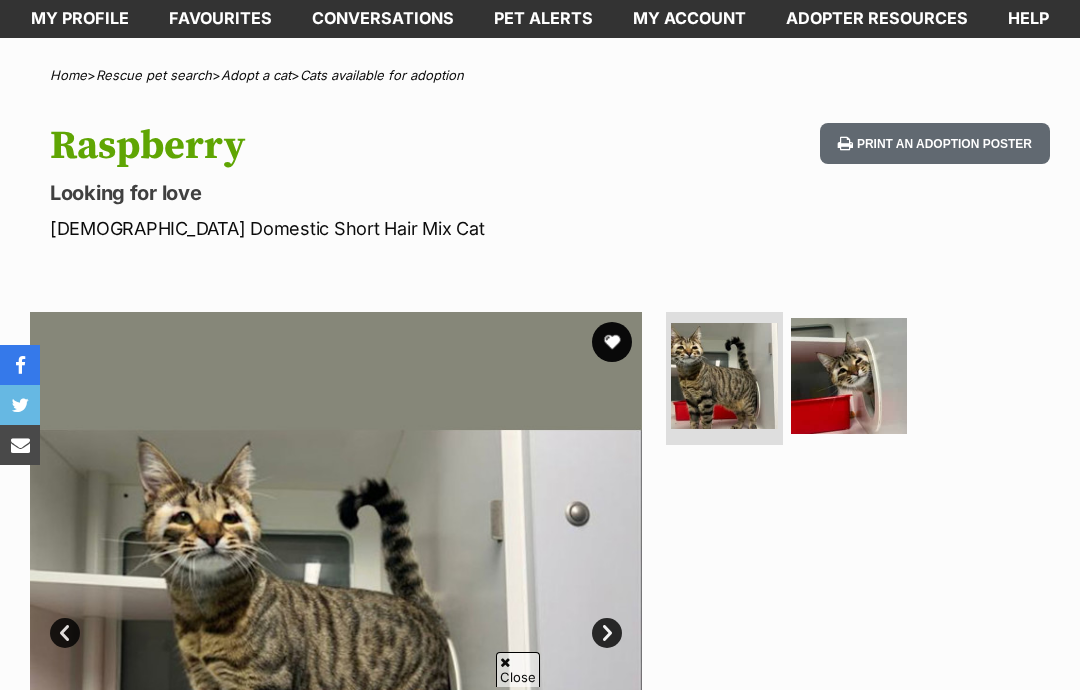 click at bounding box center [849, 376] 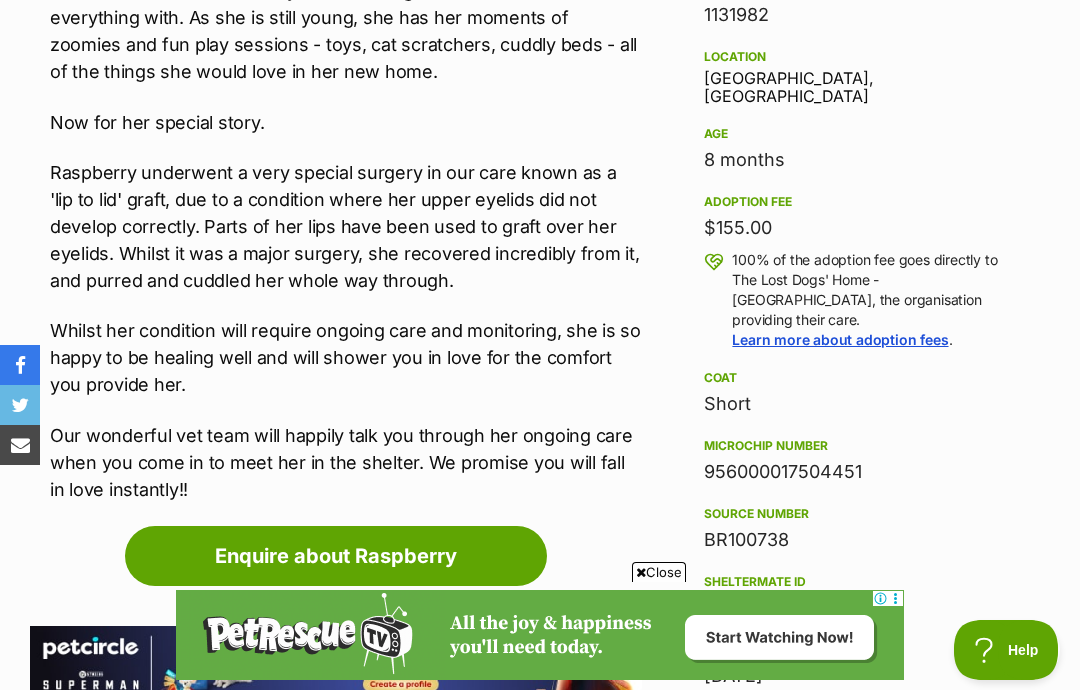scroll, scrollTop: 0, scrollLeft: 0, axis: both 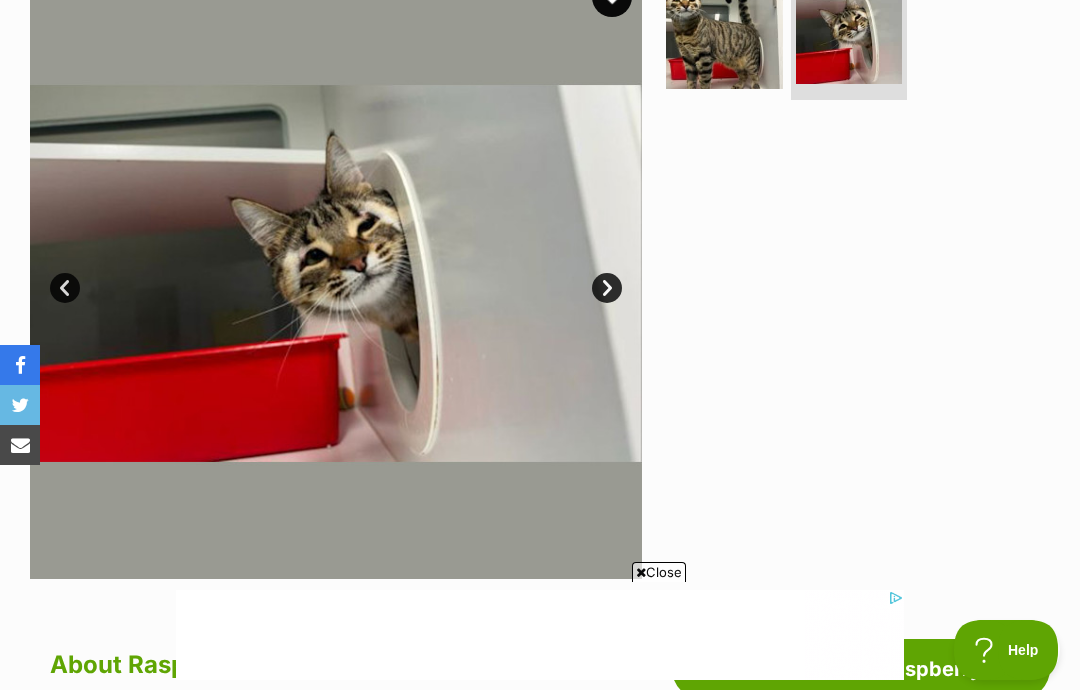 click at bounding box center (724, 31) 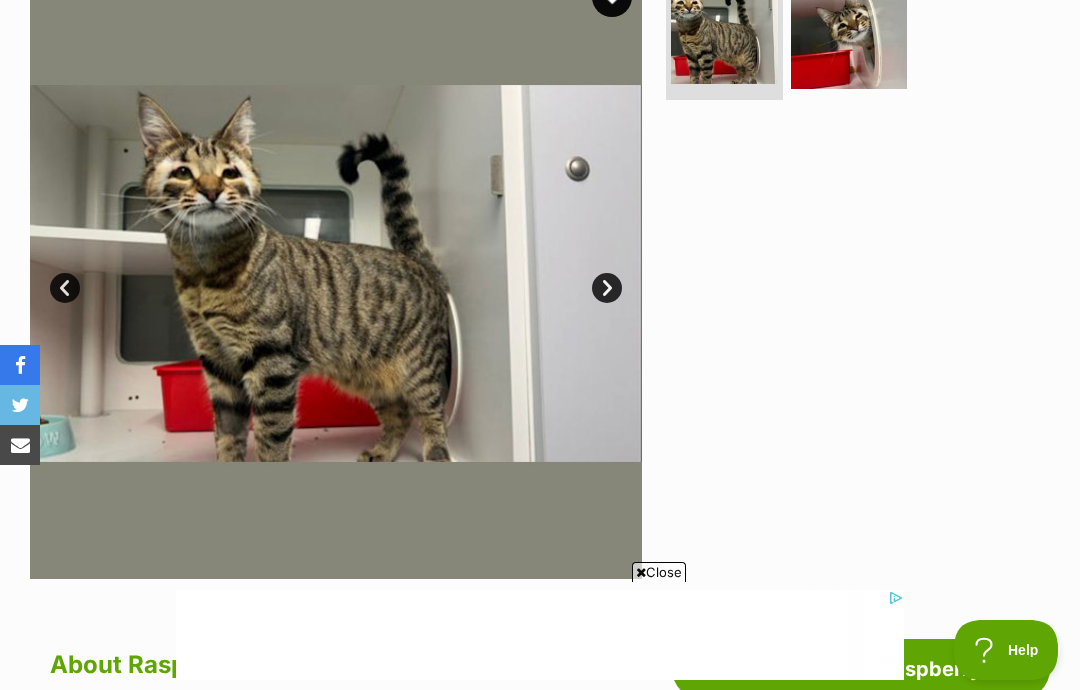 scroll, scrollTop: 448, scrollLeft: 0, axis: vertical 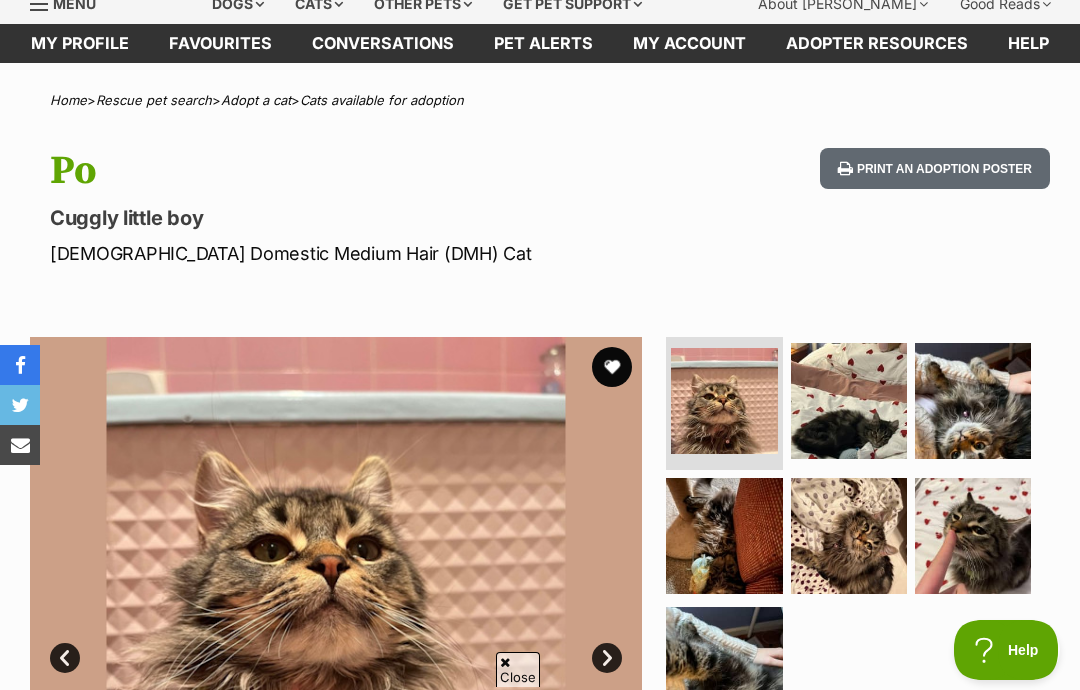 click at bounding box center [849, 401] 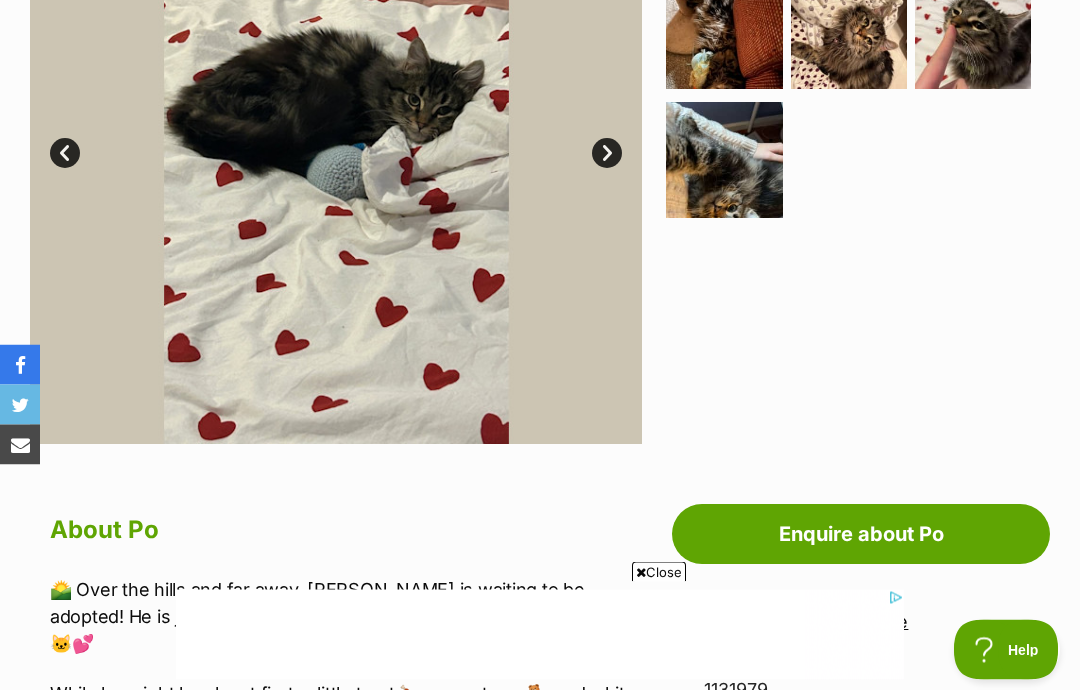 scroll, scrollTop: 555, scrollLeft: 0, axis: vertical 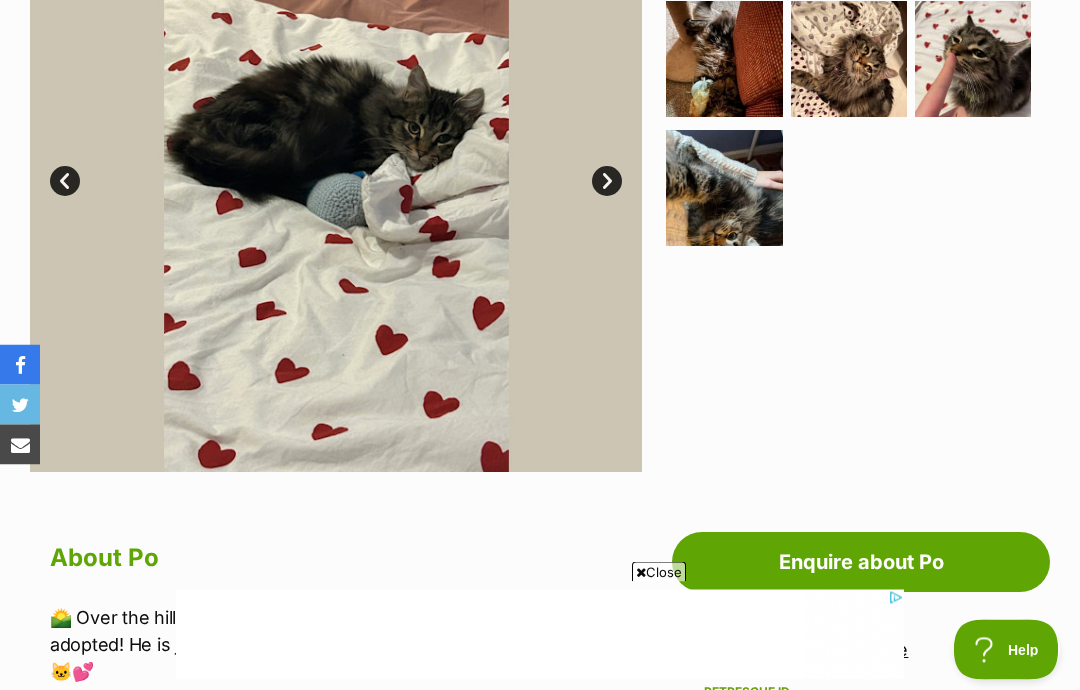click at bounding box center [724, 189] 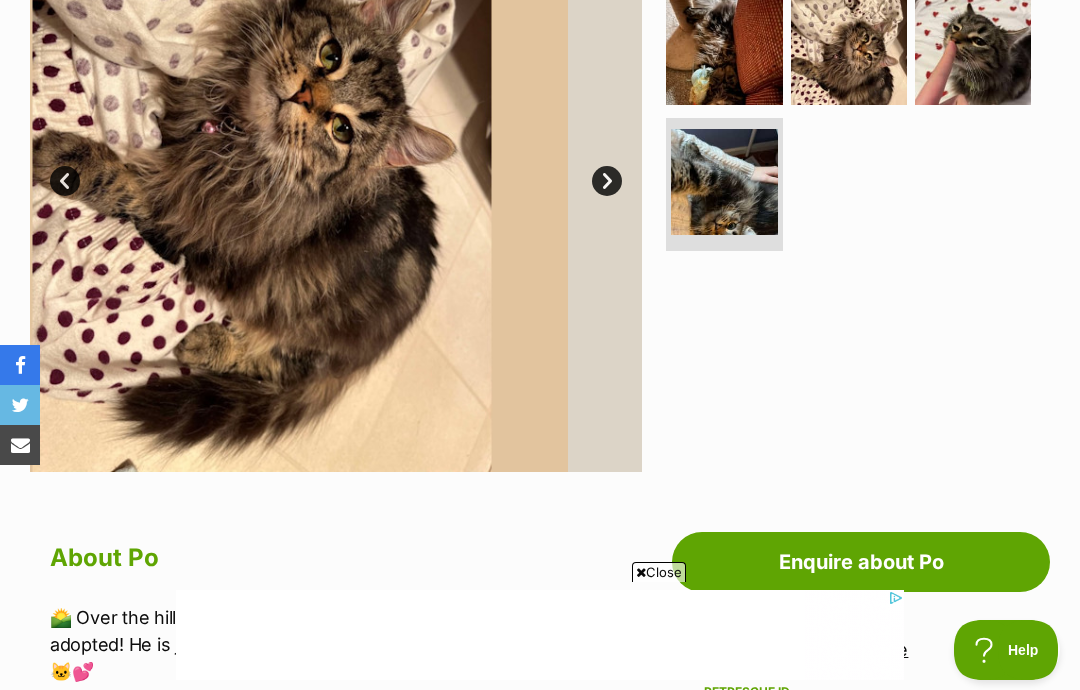 scroll, scrollTop: 542, scrollLeft: 0, axis: vertical 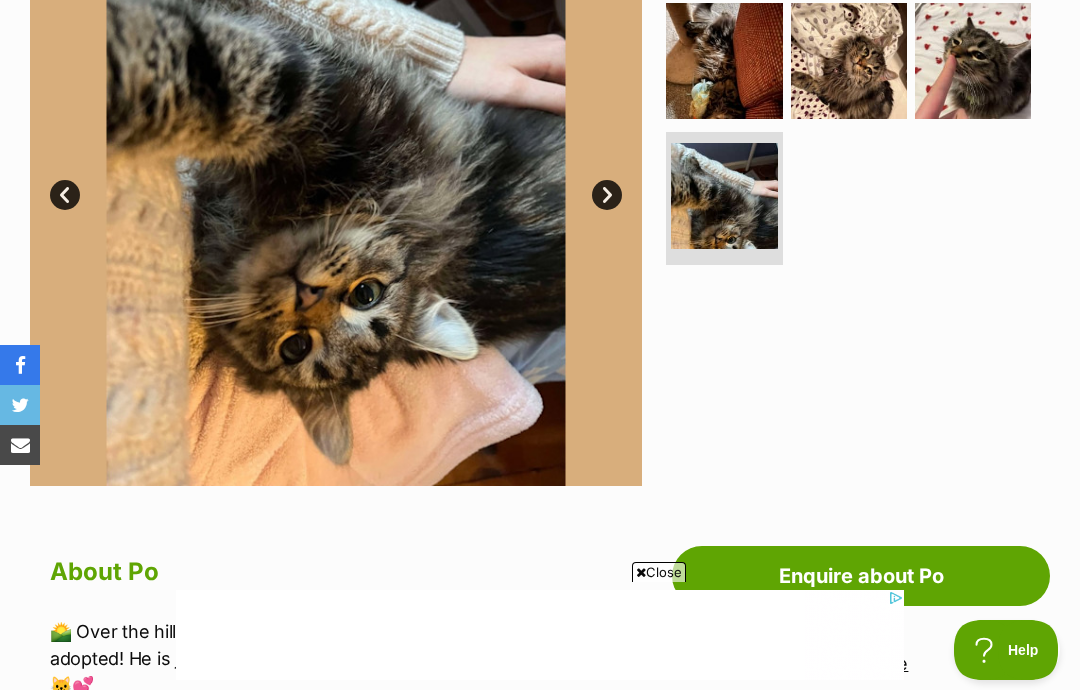 click at bounding box center [849, 61] 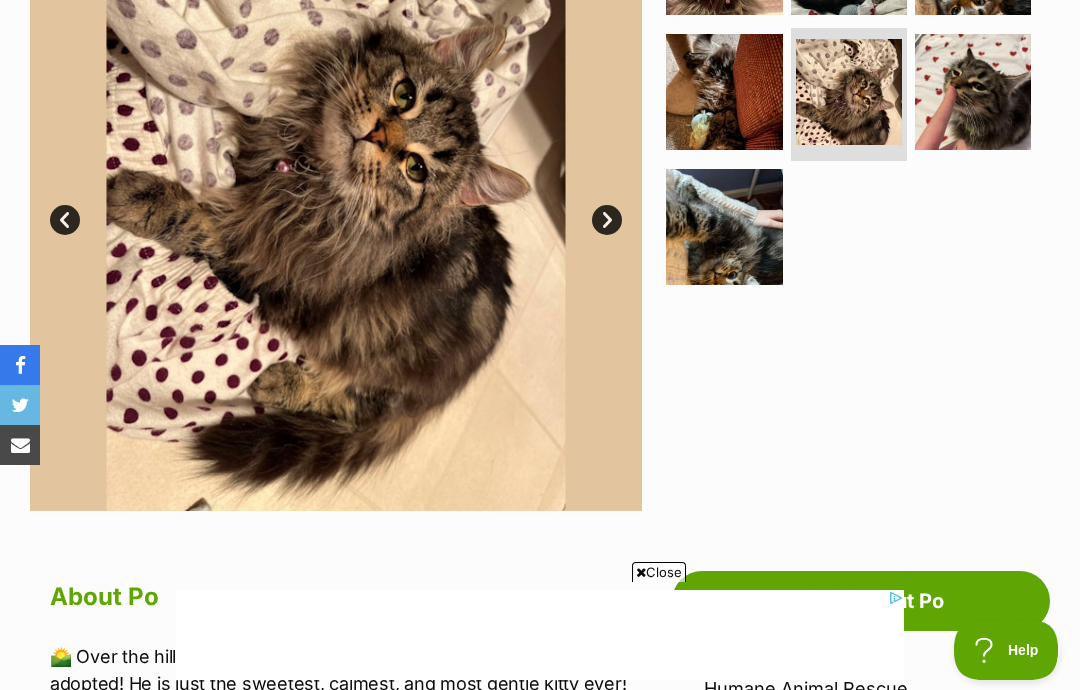 scroll, scrollTop: 512, scrollLeft: 0, axis: vertical 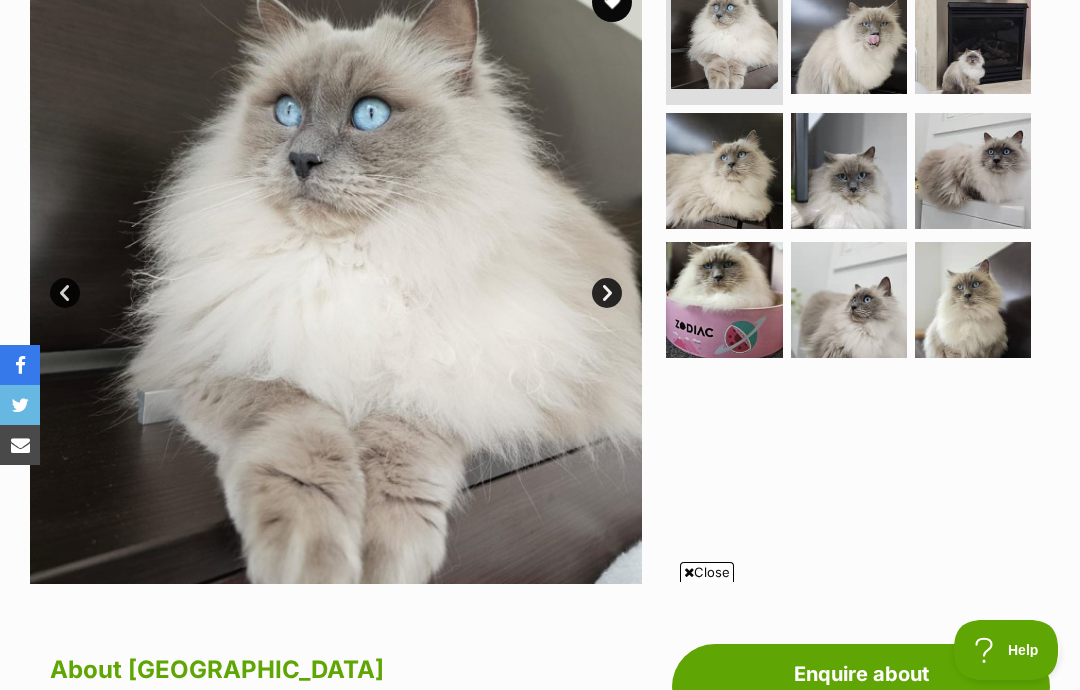 click at bounding box center [849, 171] 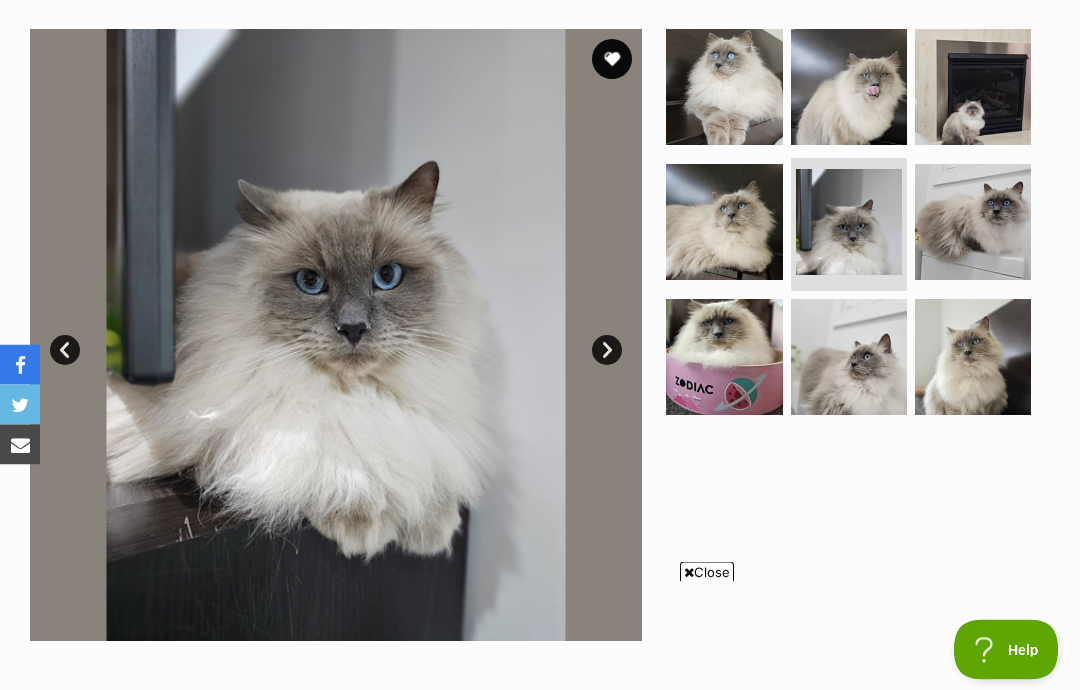 scroll, scrollTop: 380, scrollLeft: 0, axis: vertical 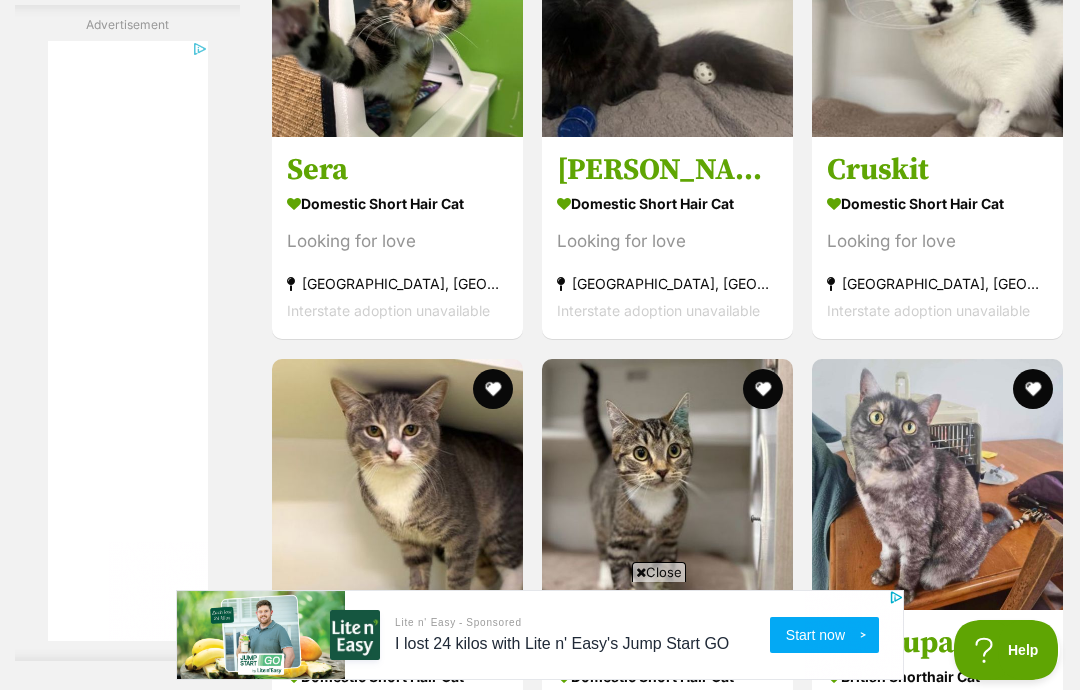 click on "Sera" at bounding box center (397, 171) 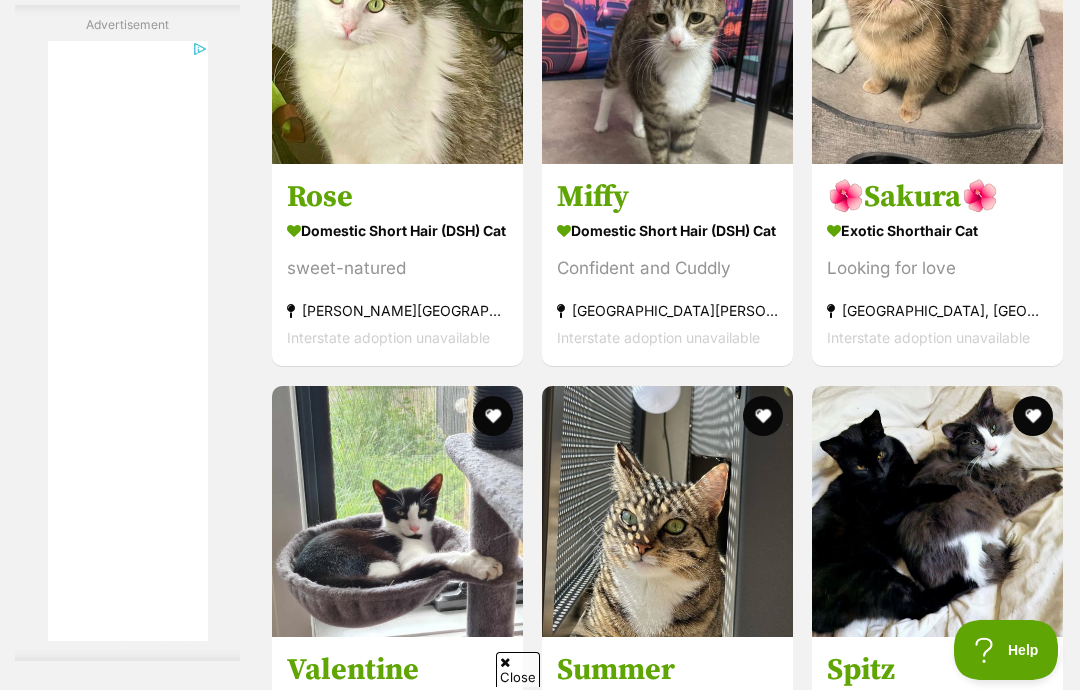 scroll, scrollTop: 0, scrollLeft: 0, axis: both 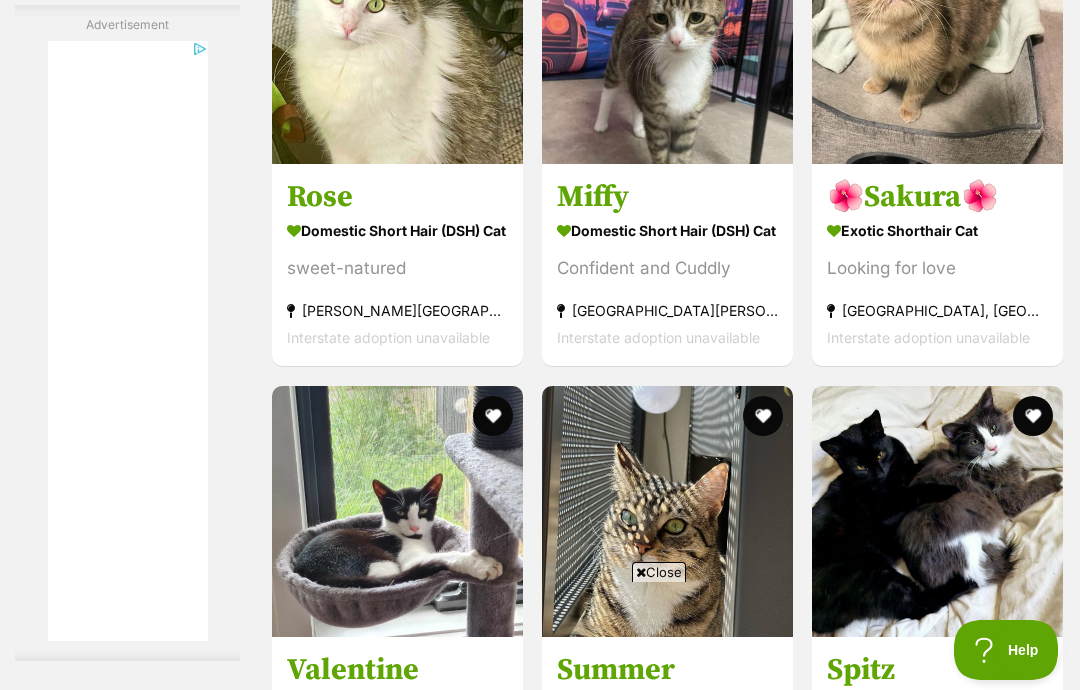 click at bounding box center (937, 38) 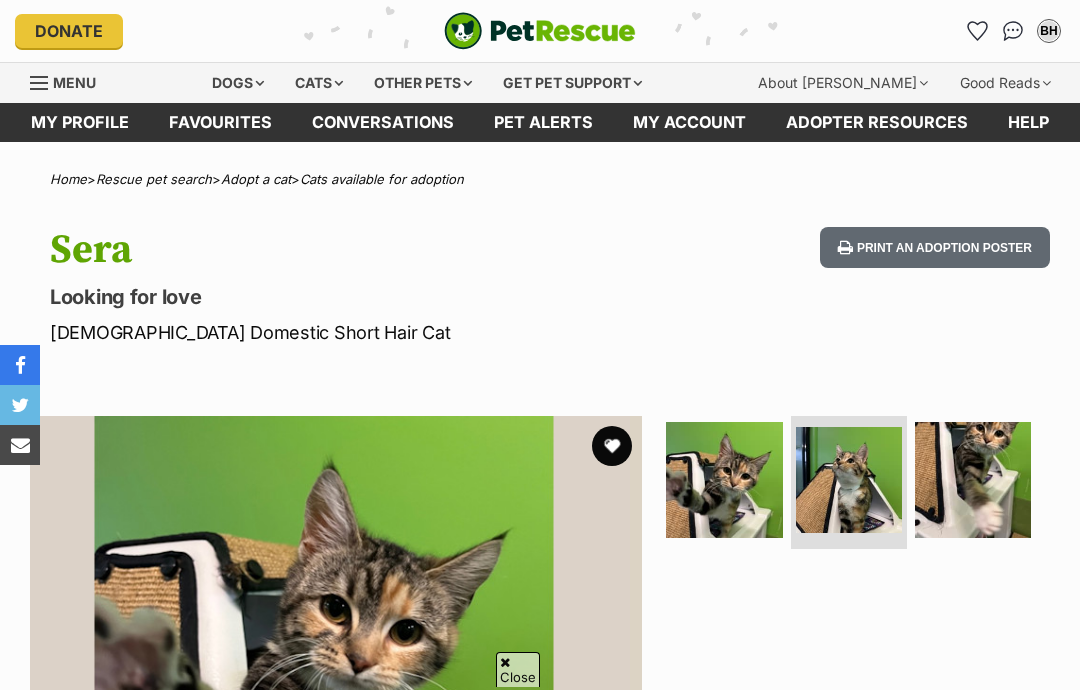 scroll, scrollTop: 93, scrollLeft: 0, axis: vertical 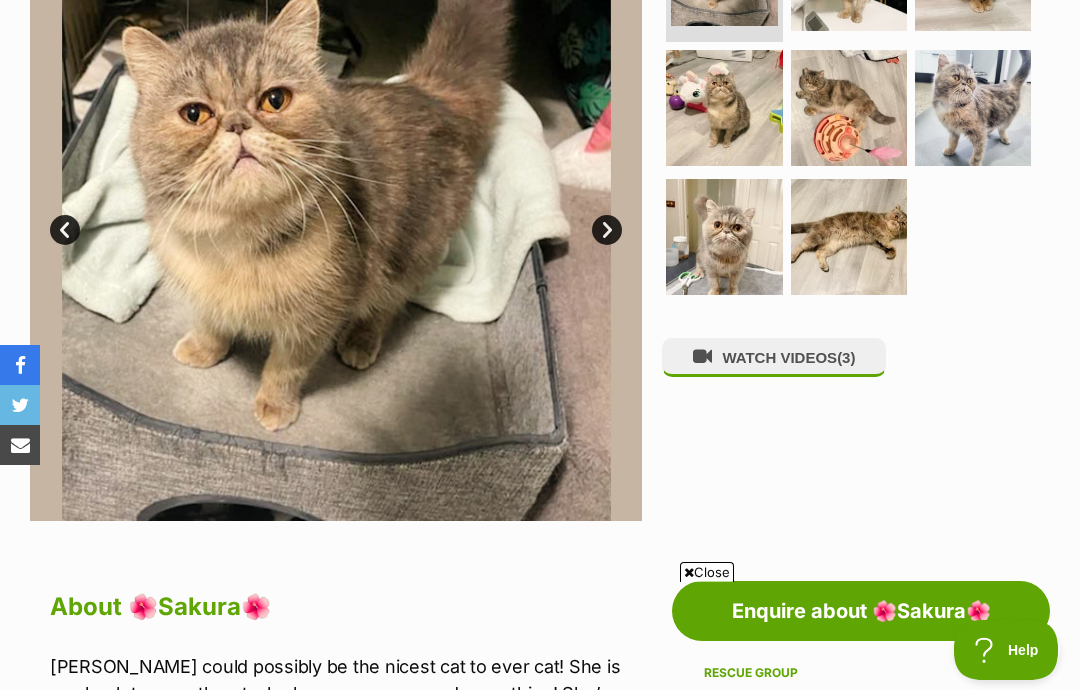 click at bounding box center (849, 108) 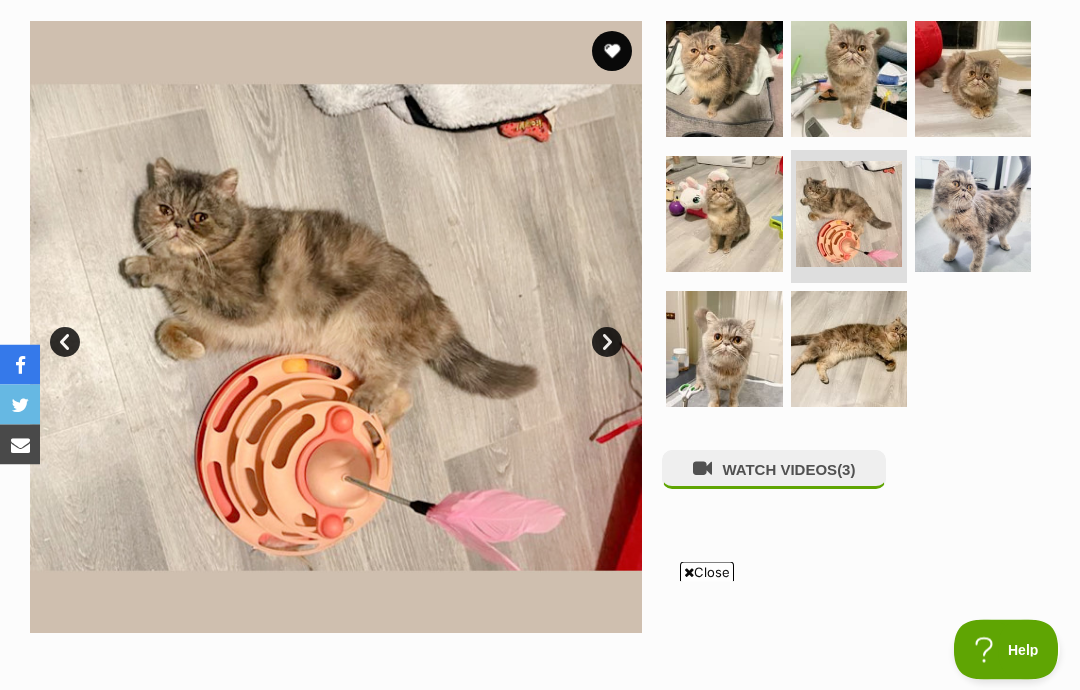 scroll, scrollTop: 383, scrollLeft: 0, axis: vertical 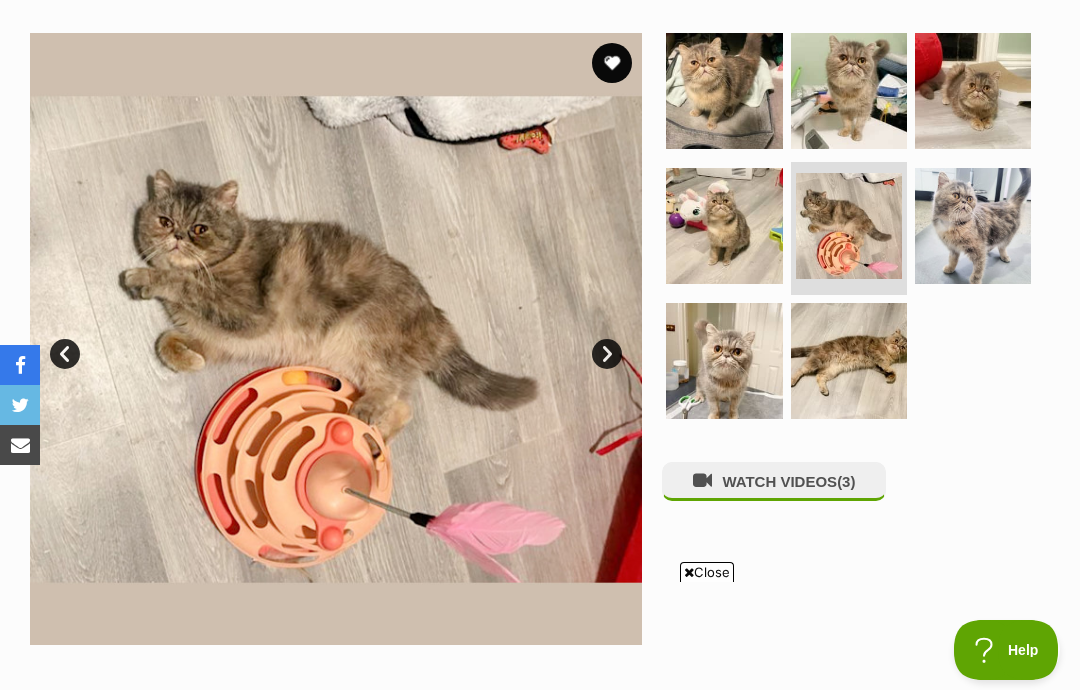click at bounding box center (849, 91) 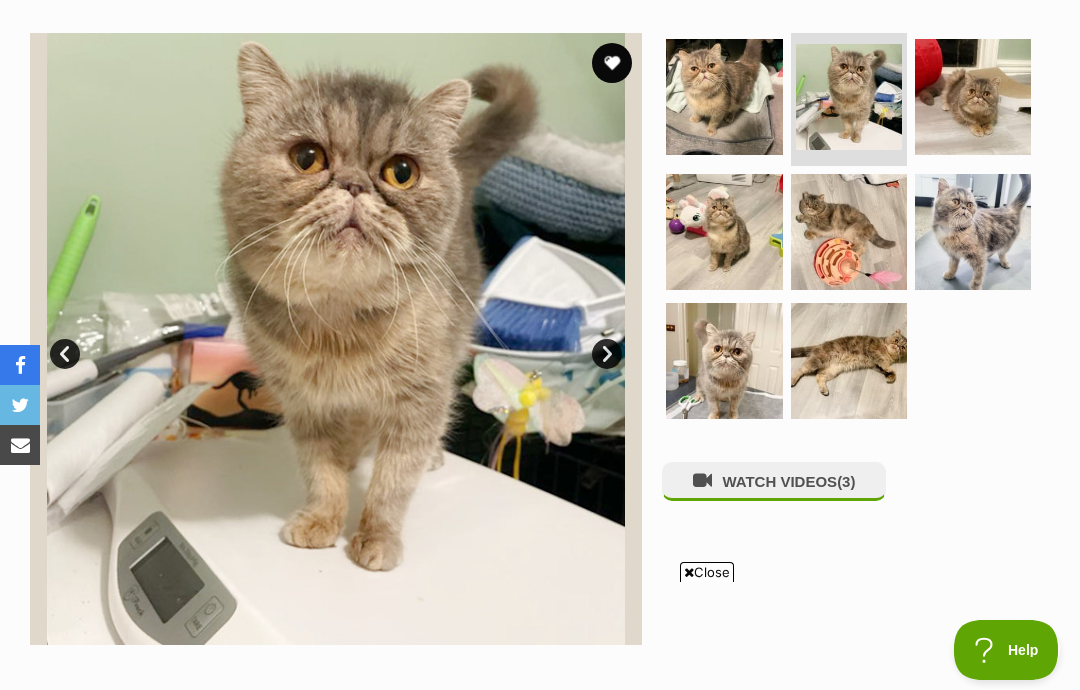 click at bounding box center (973, 97) 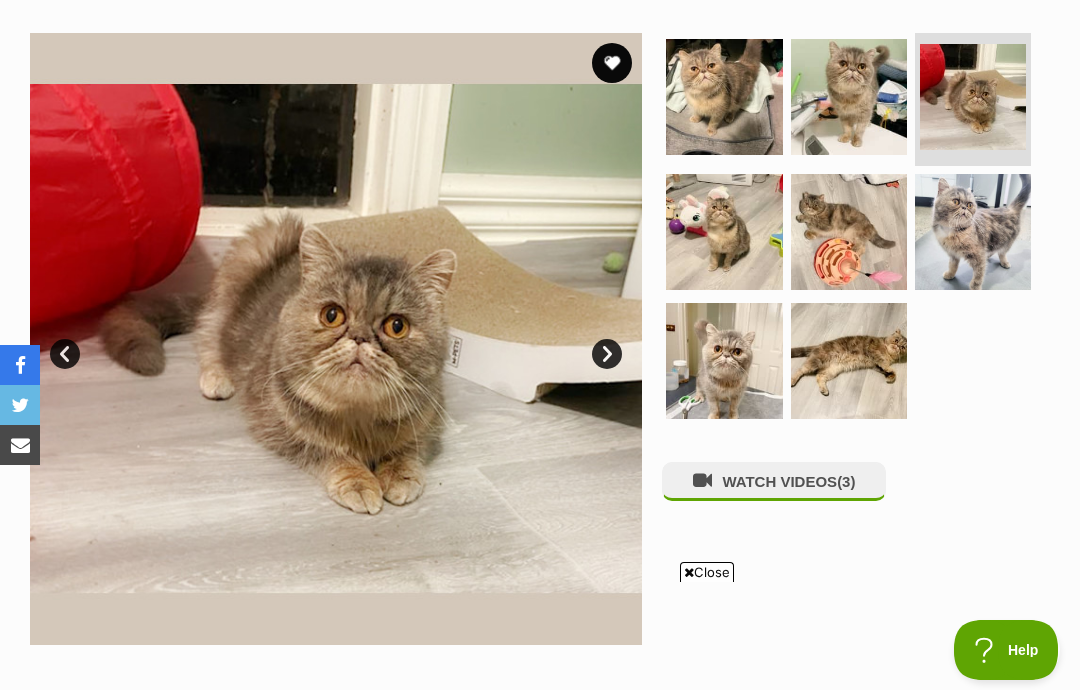 click at bounding box center [973, 232] 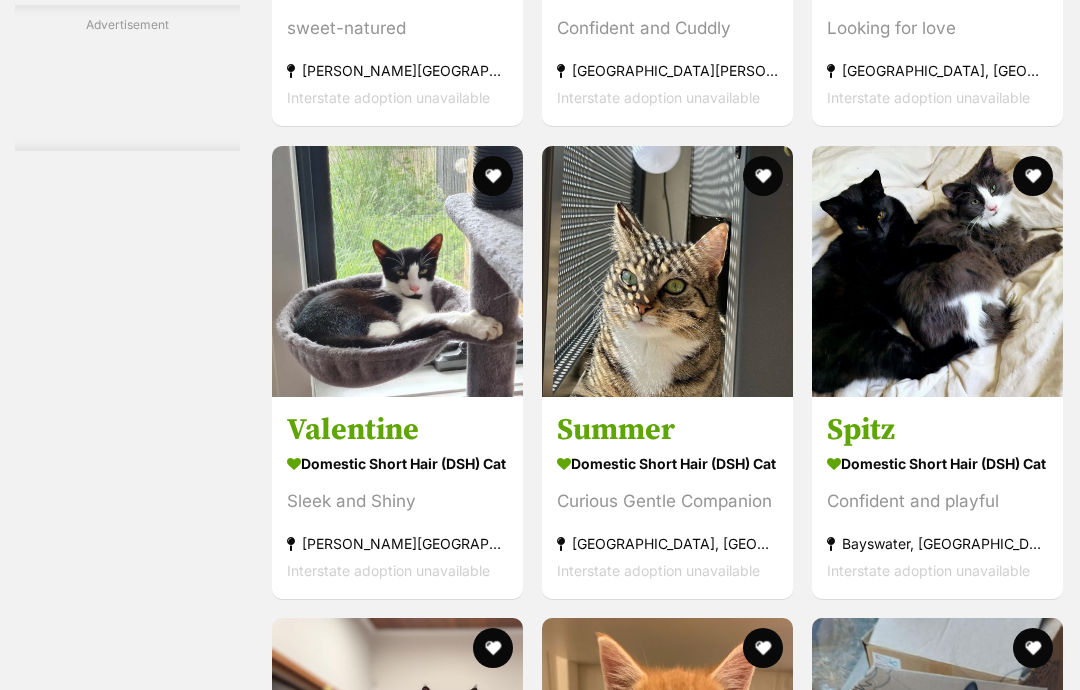 scroll, scrollTop: 6856, scrollLeft: 0, axis: vertical 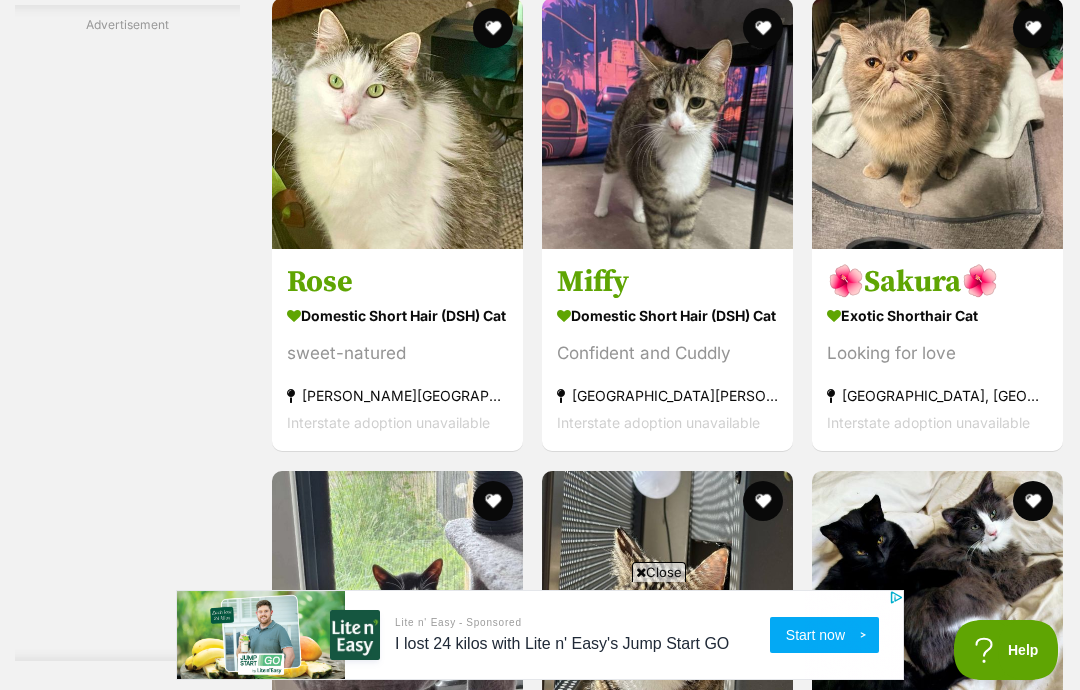 click at bounding box center (1033, 28) 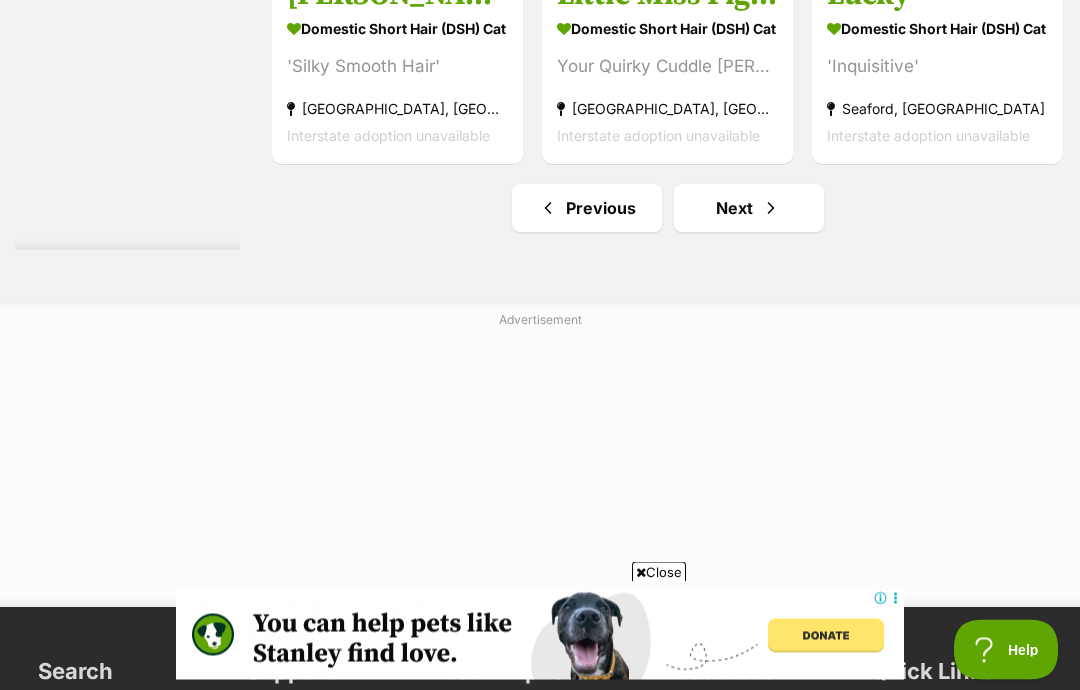 scroll, scrollTop: 10188, scrollLeft: 0, axis: vertical 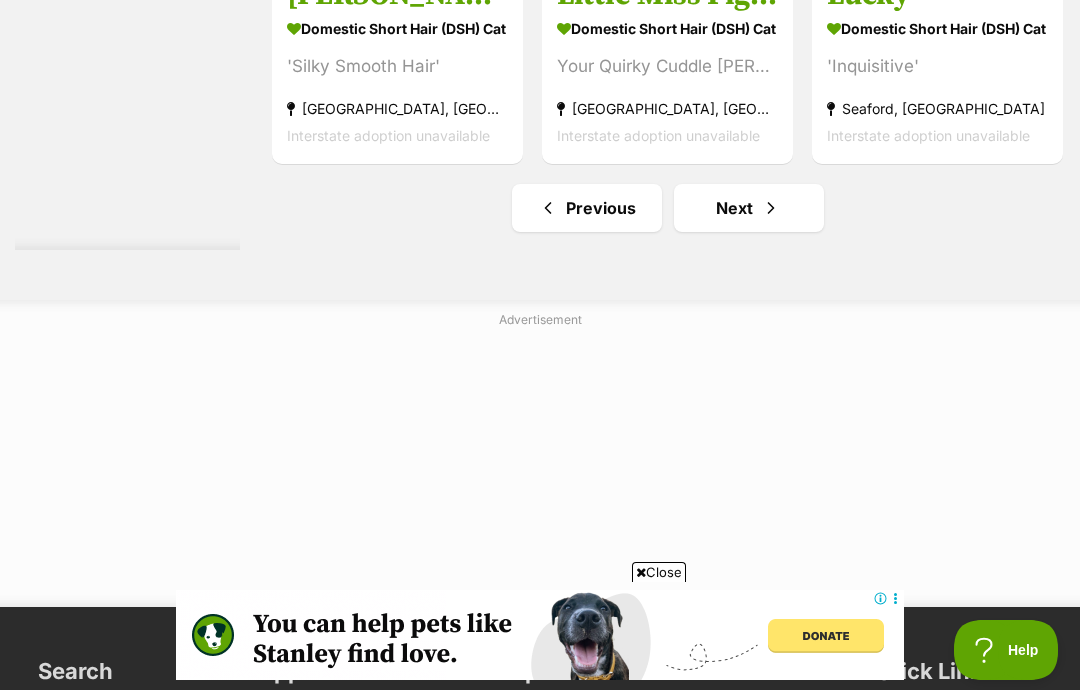 click on "Next" at bounding box center [749, 208] 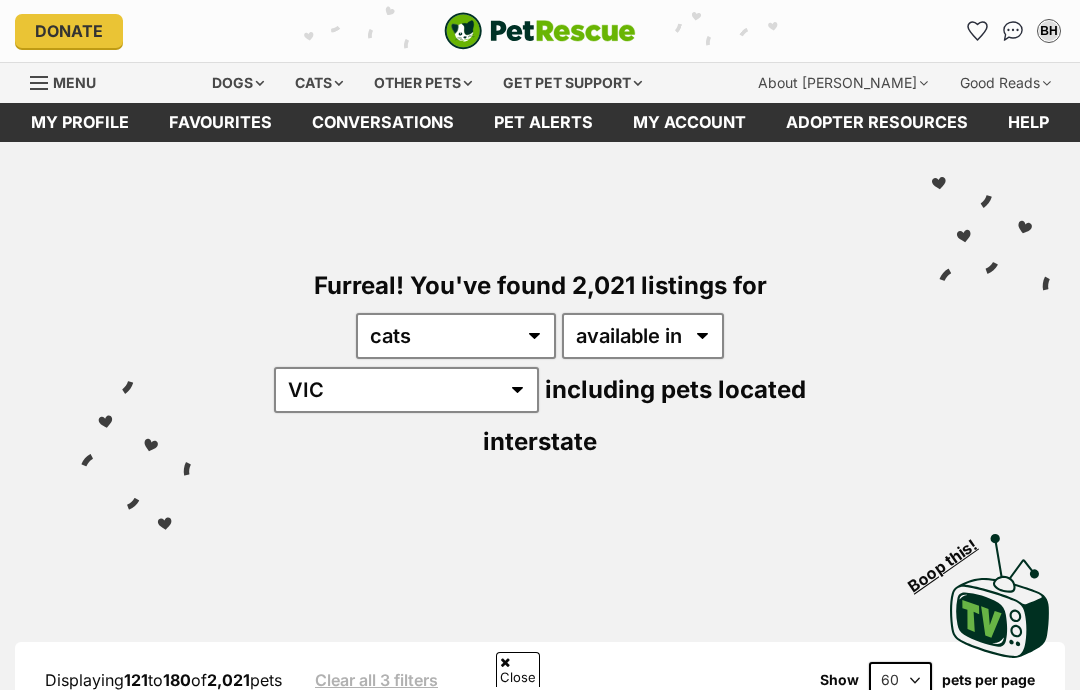 scroll, scrollTop: 176, scrollLeft: 0, axis: vertical 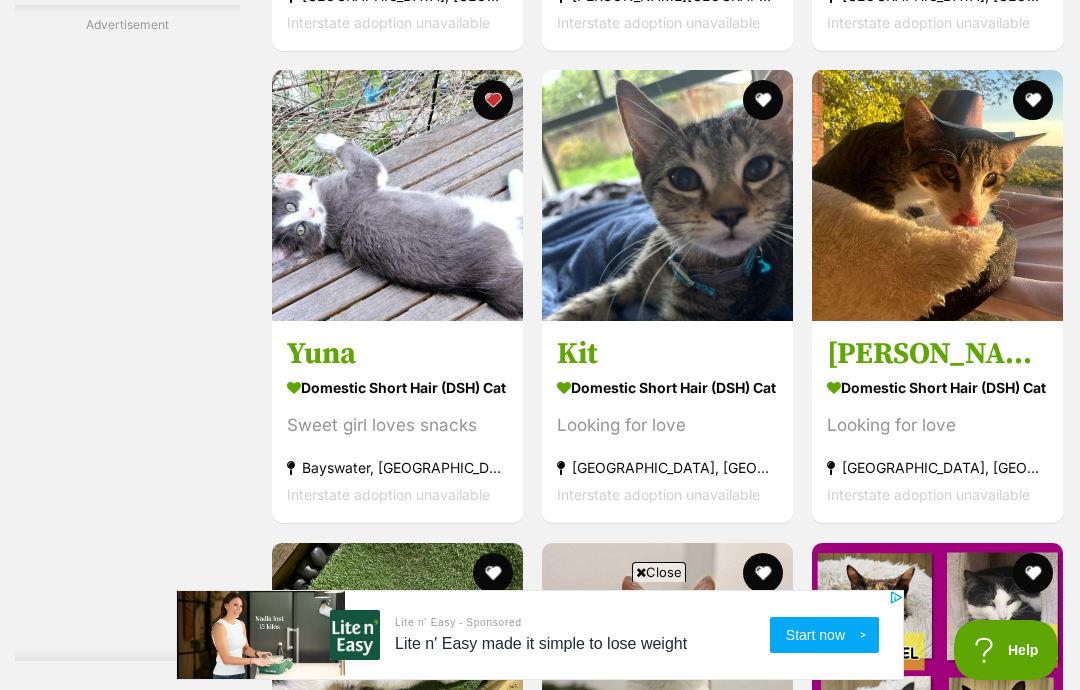 click on "Close" at bounding box center (659, 572) 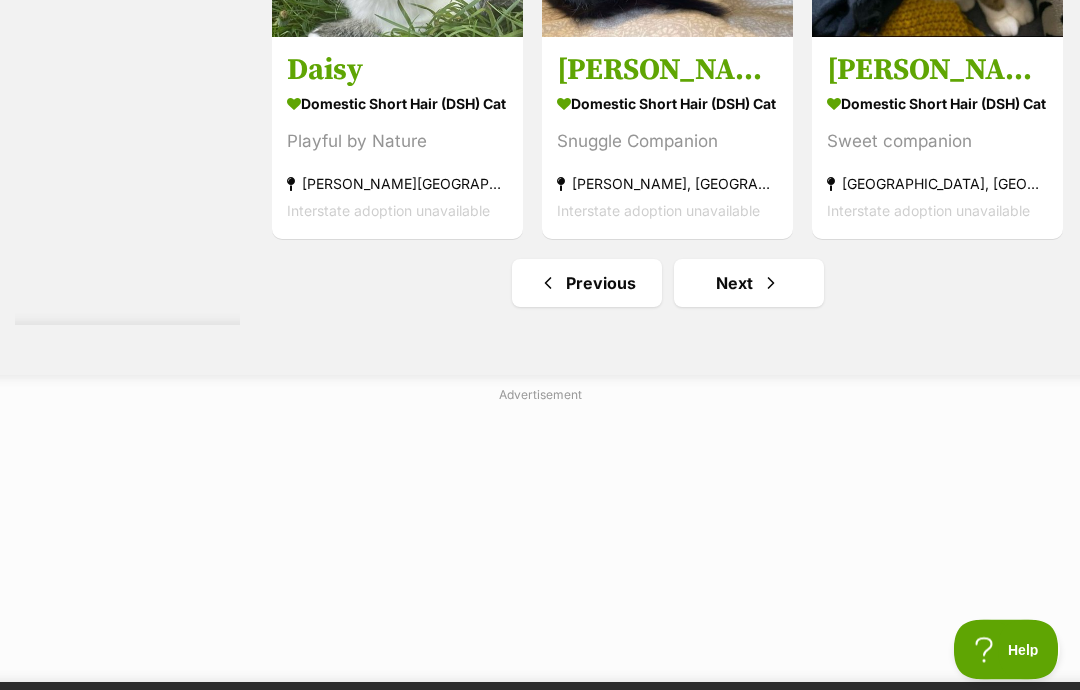 scroll, scrollTop: 10328, scrollLeft: 0, axis: vertical 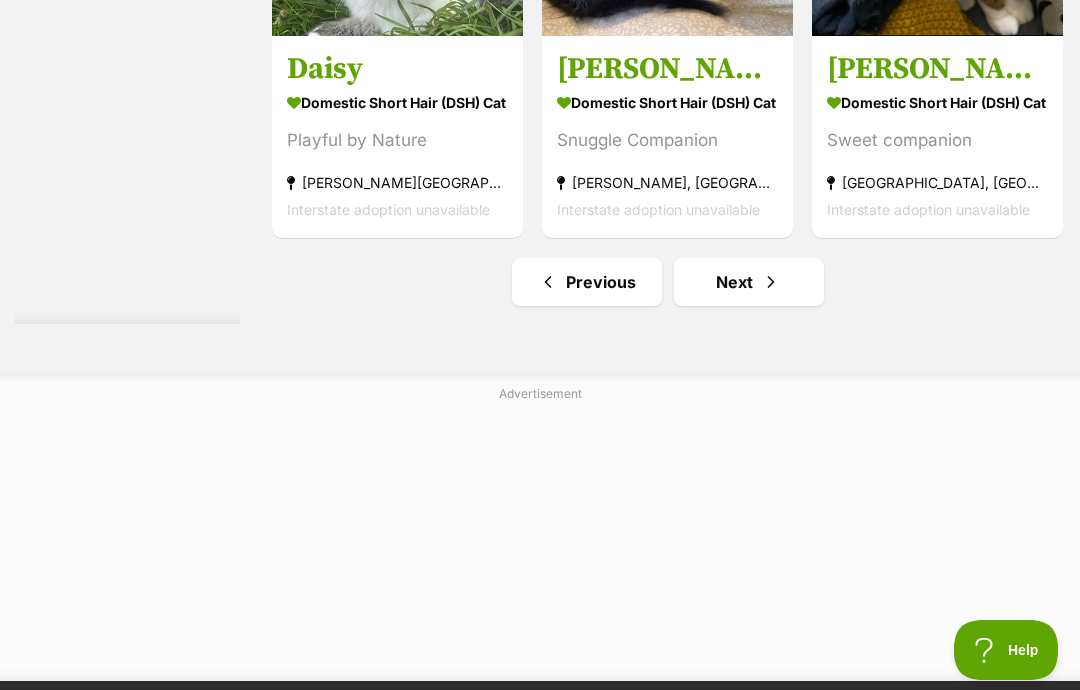 click on "Next" at bounding box center [749, 282] 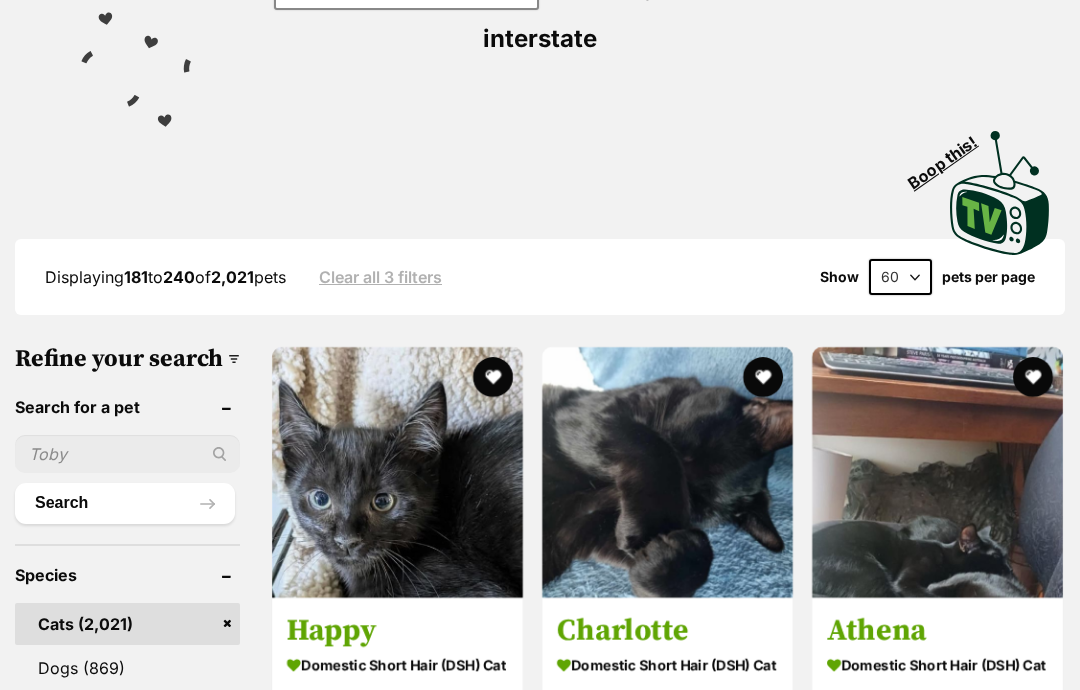 scroll, scrollTop: 0, scrollLeft: 0, axis: both 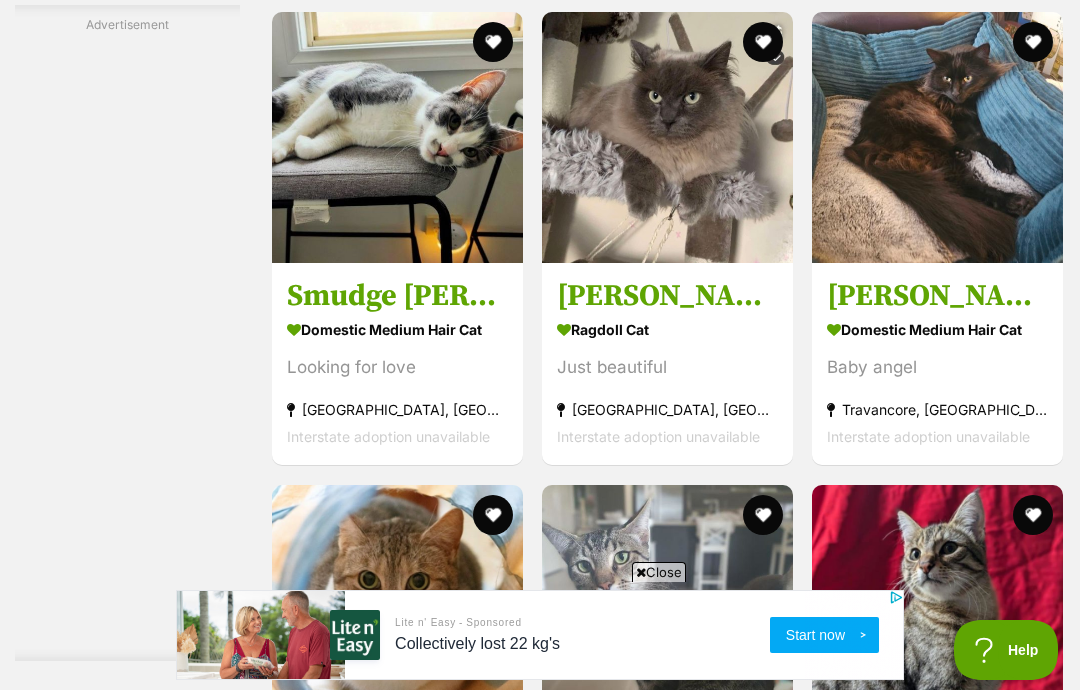 click at bounding box center [667, 137] 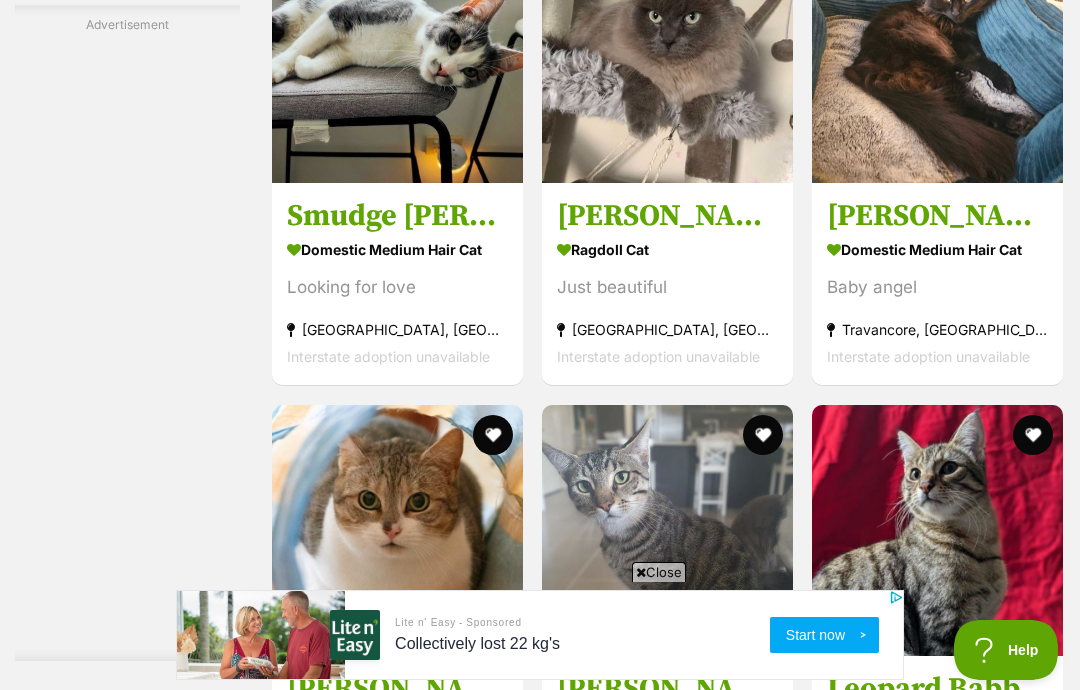 click at bounding box center (763, -38) 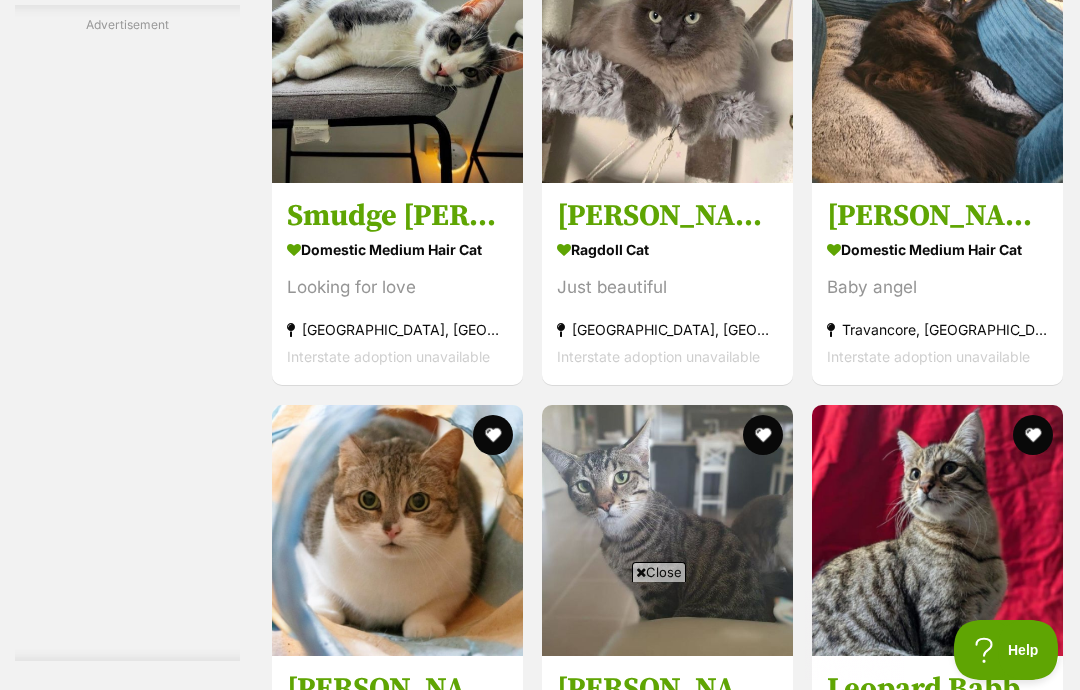 scroll, scrollTop: 0, scrollLeft: 0, axis: both 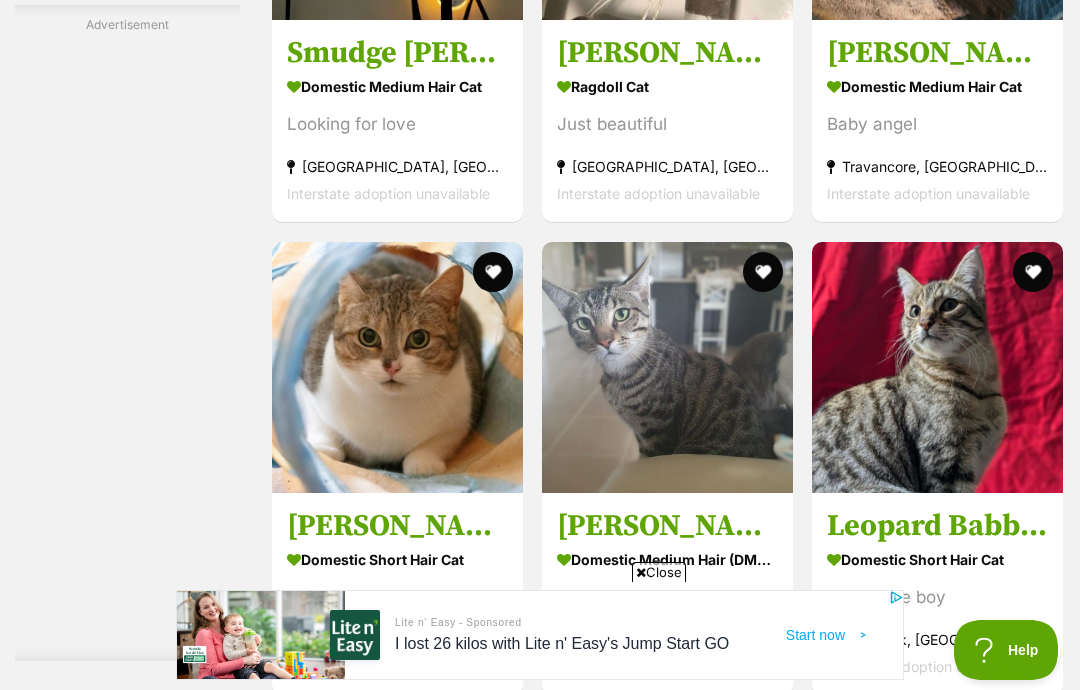 click on "Close" at bounding box center [659, 572] 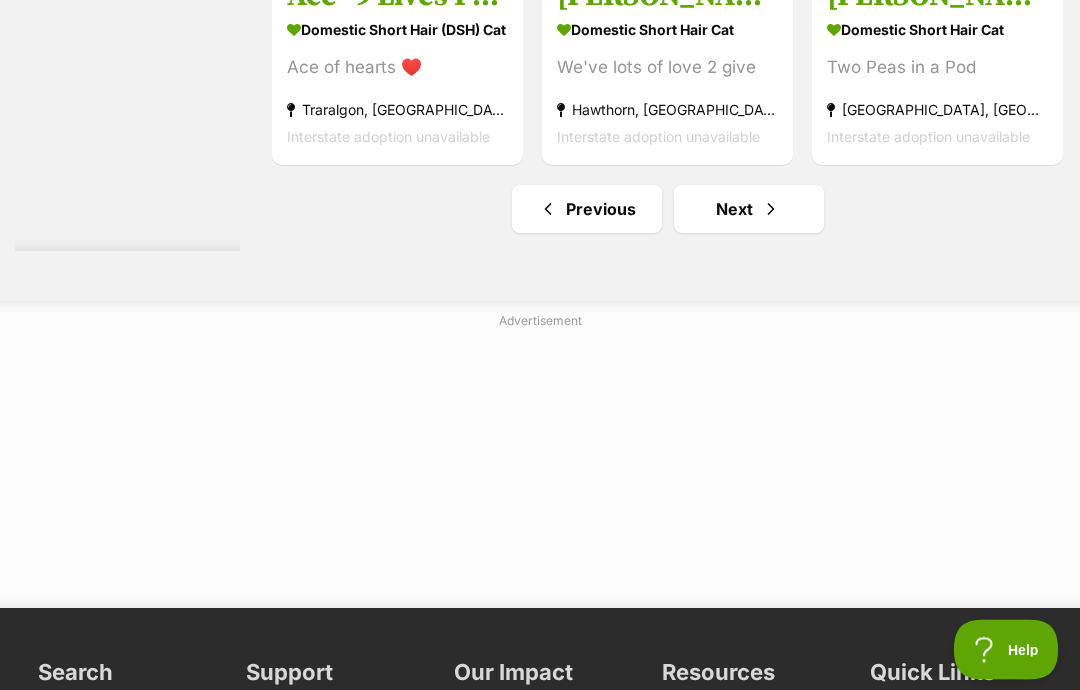scroll, scrollTop: 10187, scrollLeft: 0, axis: vertical 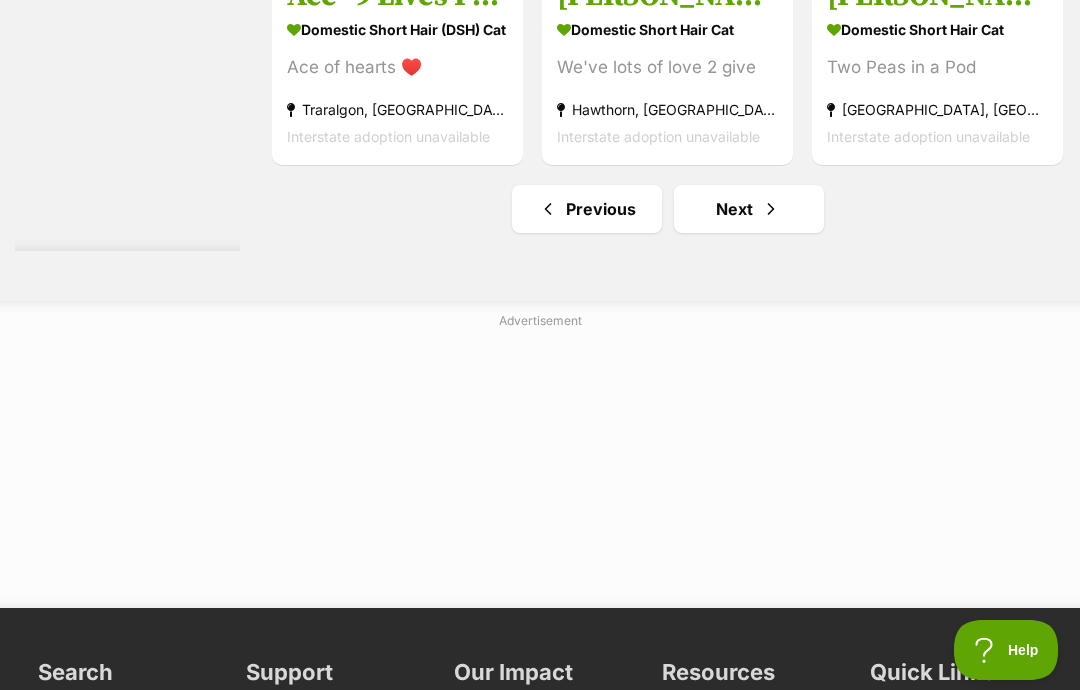 click at bounding box center (771, 209) 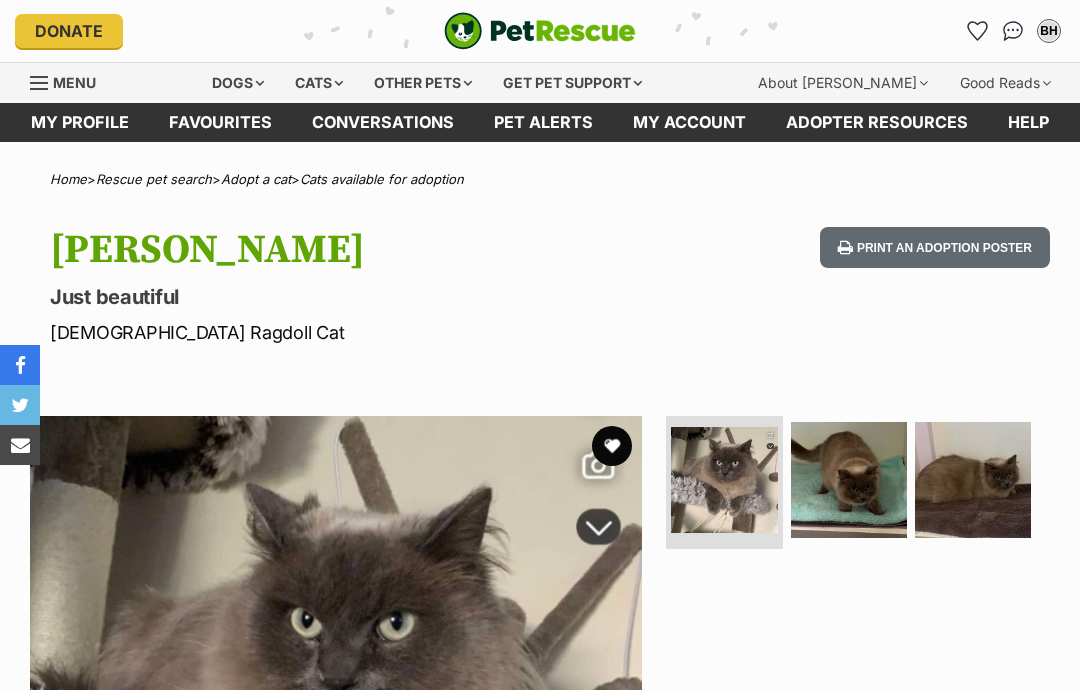 scroll, scrollTop: 0, scrollLeft: 0, axis: both 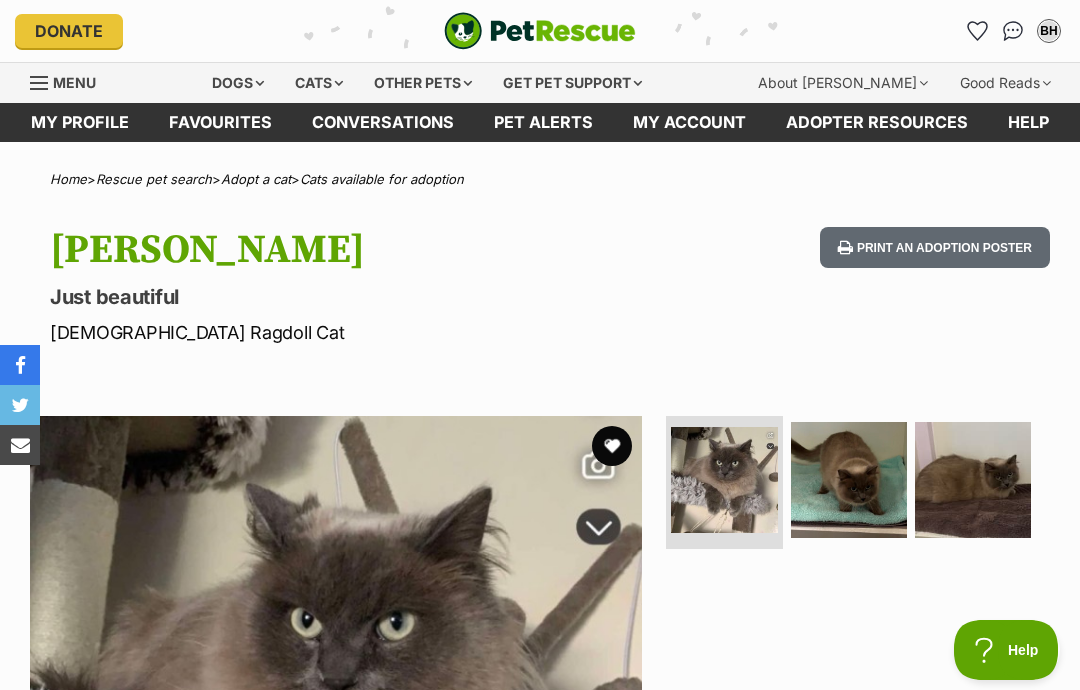click at bounding box center [849, 480] 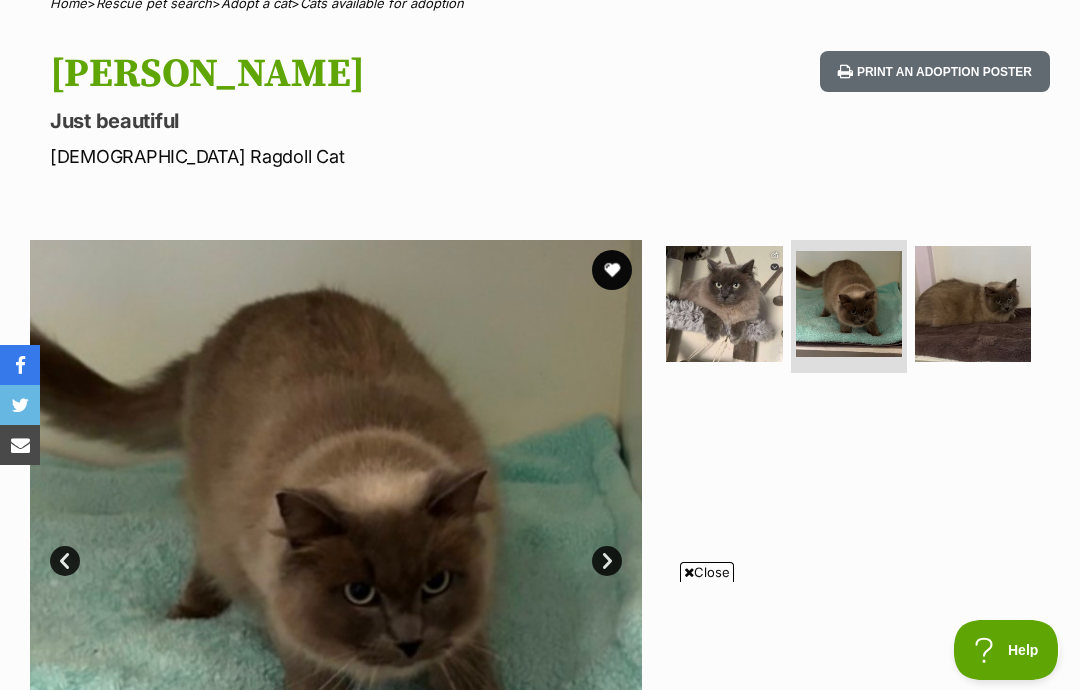 scroll, scrollTop: 0, scrollLeft: 0, axis: both 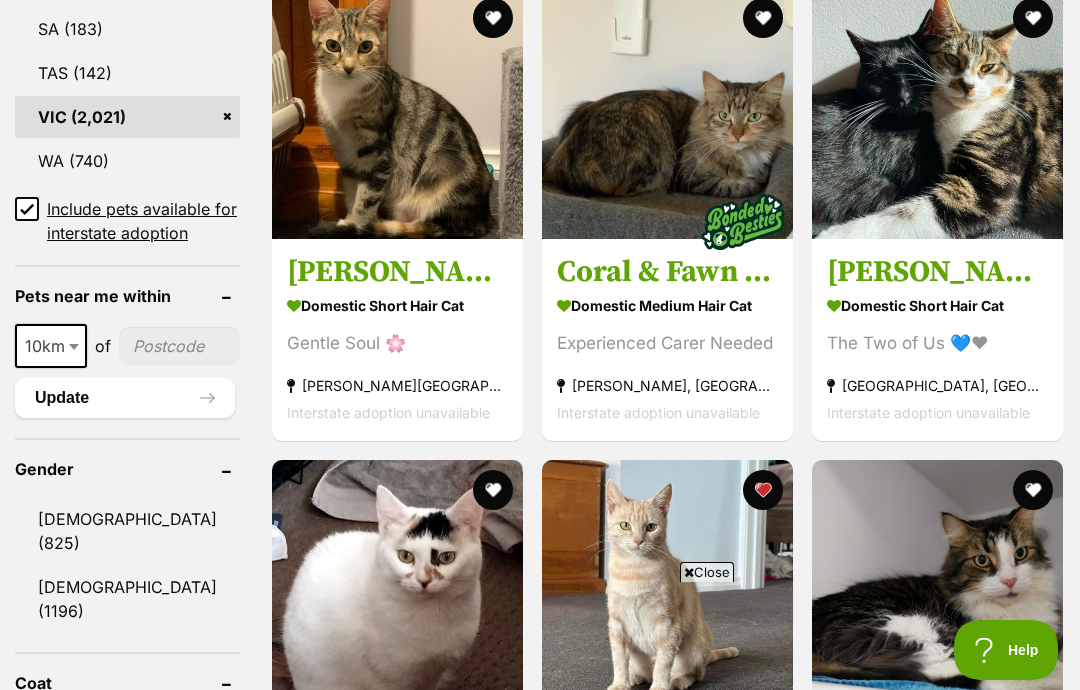 click on "Close" at bounding box center [707, 572] 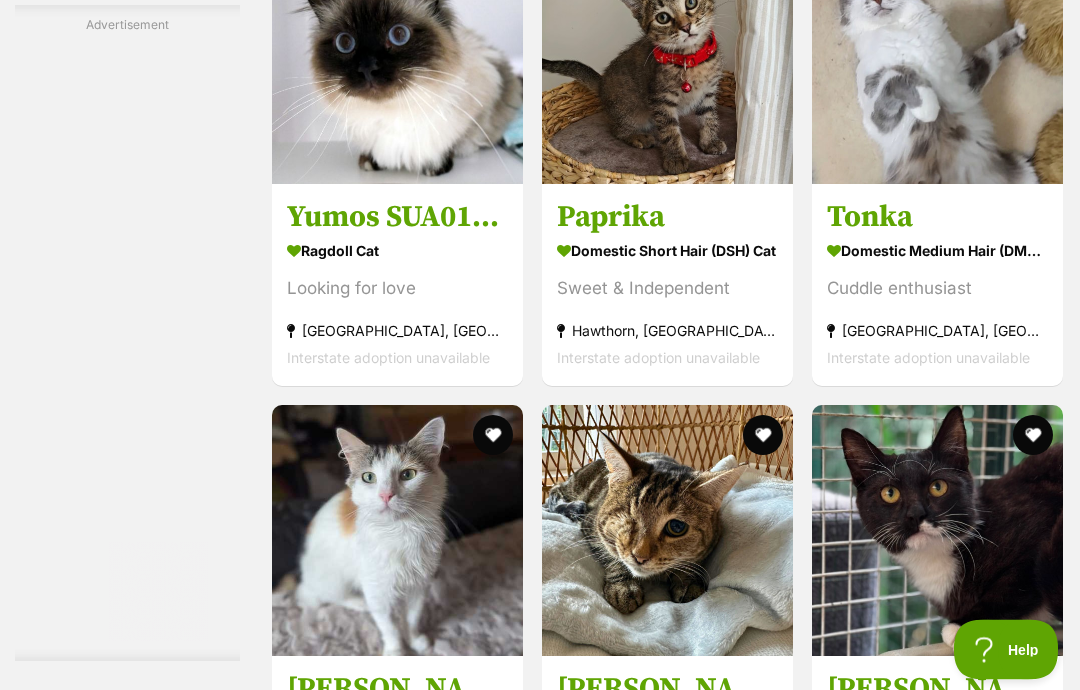 scroll, scrollTop: 7604, scrollLeft: 0, axis: vertical 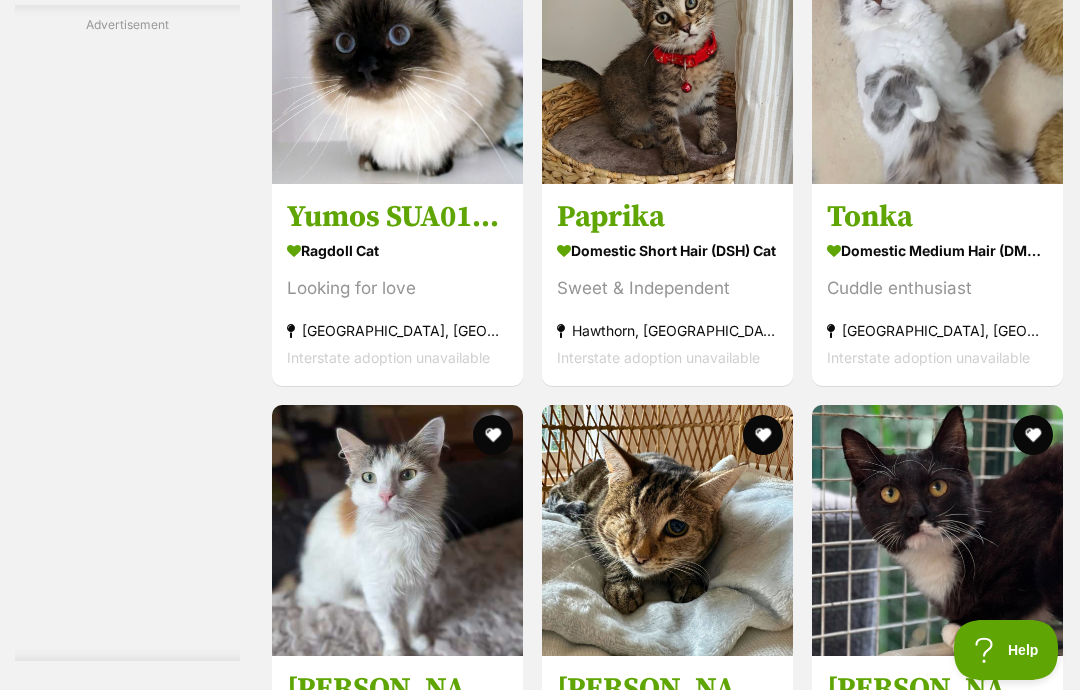 click on "Yumos SUA014102" at bounding box center (397, 217) 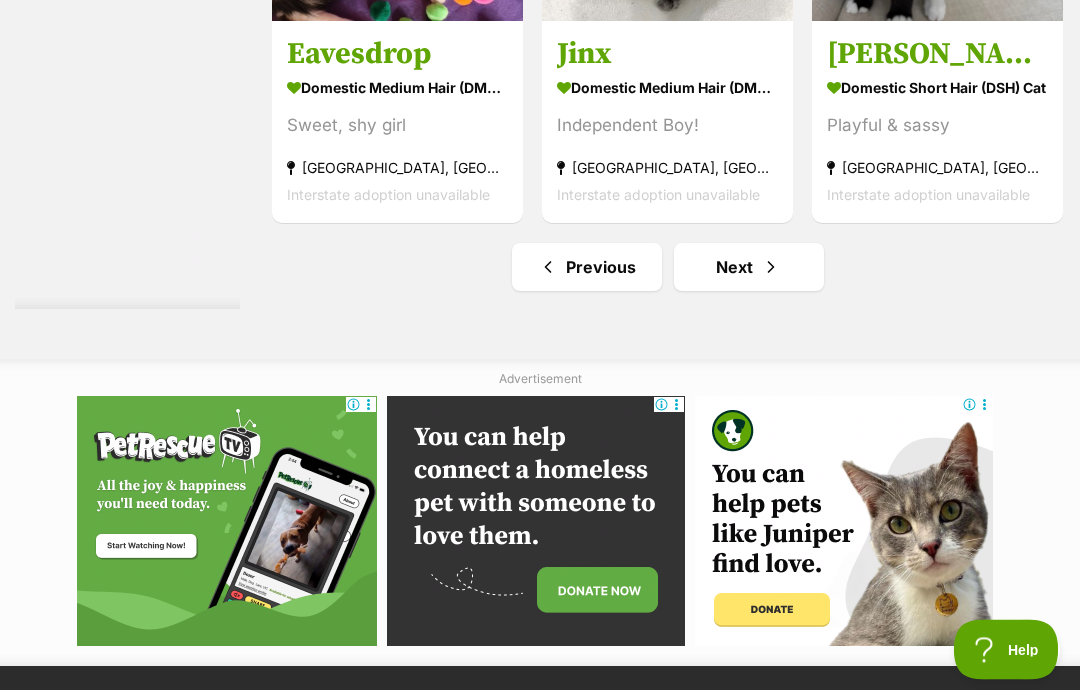 scroll, scrollTop: 10129, scrollLeft: 0, axis: vertical 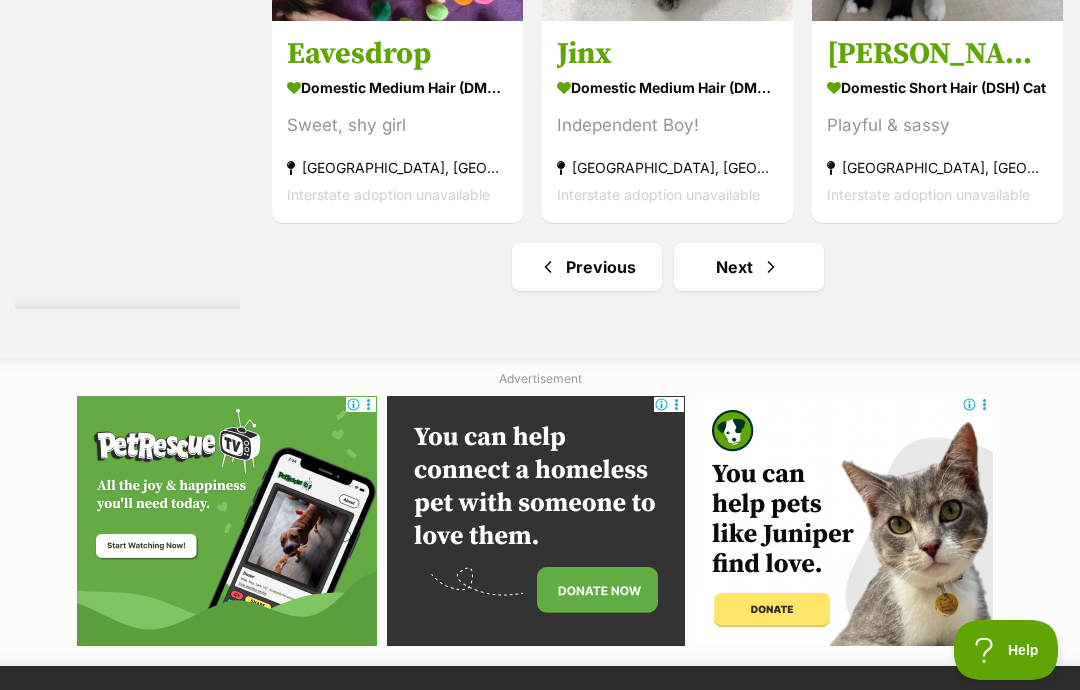click at bounding box center [771, 267] 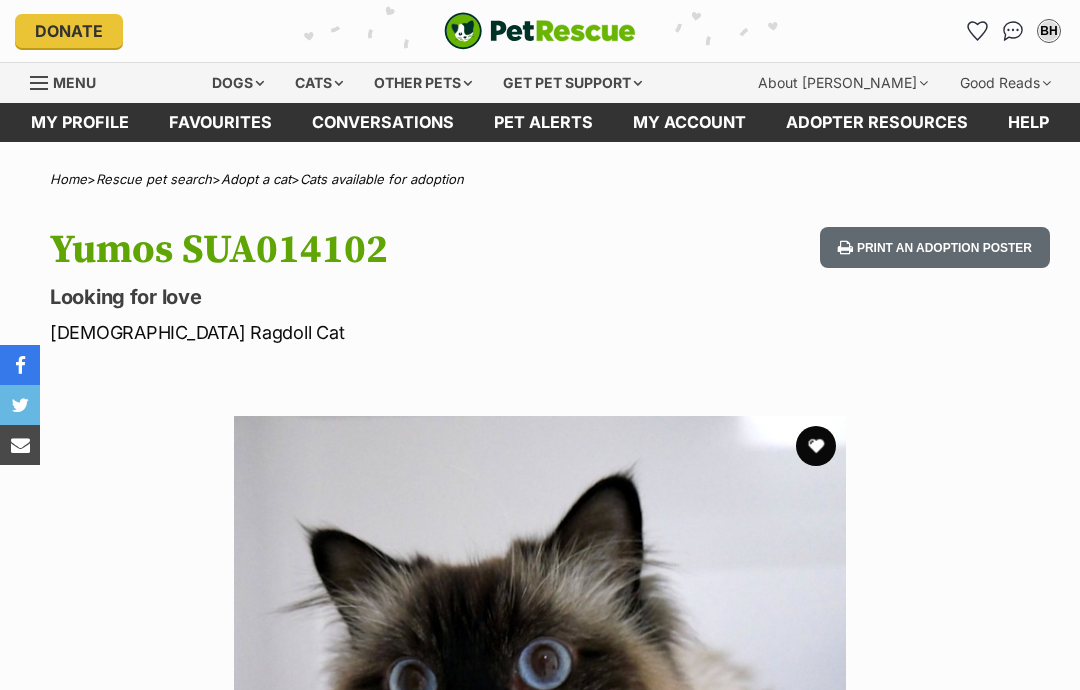 scroll, scrollTop: 85, scrollLeft: 0, axis: vertical 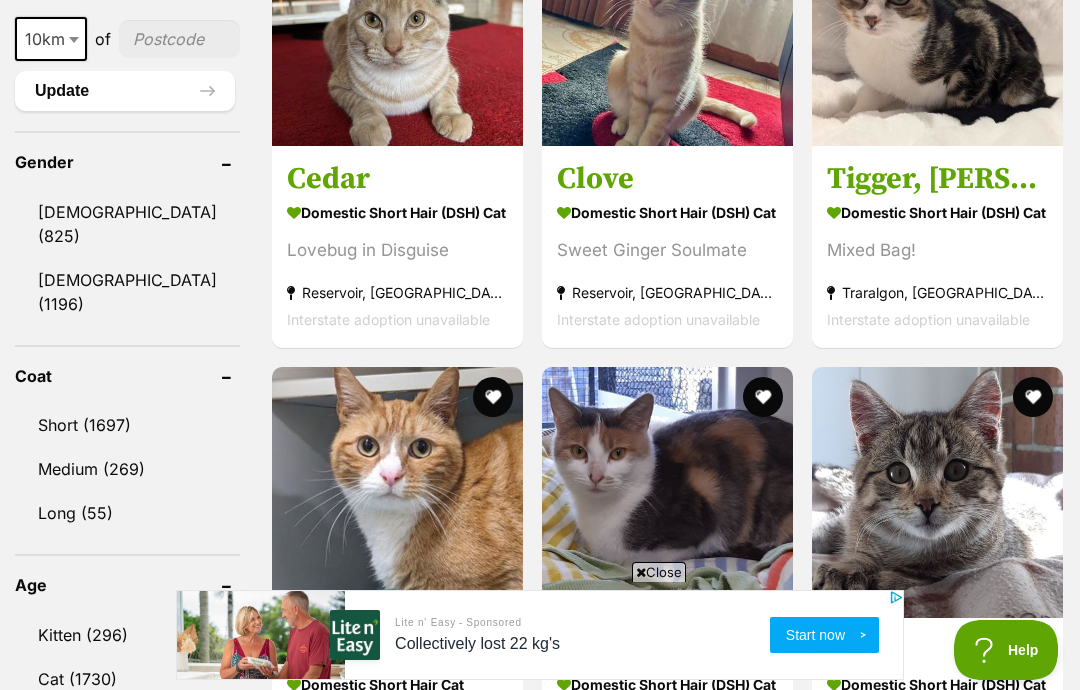 click on "Close" at bounding box center [659, 572] 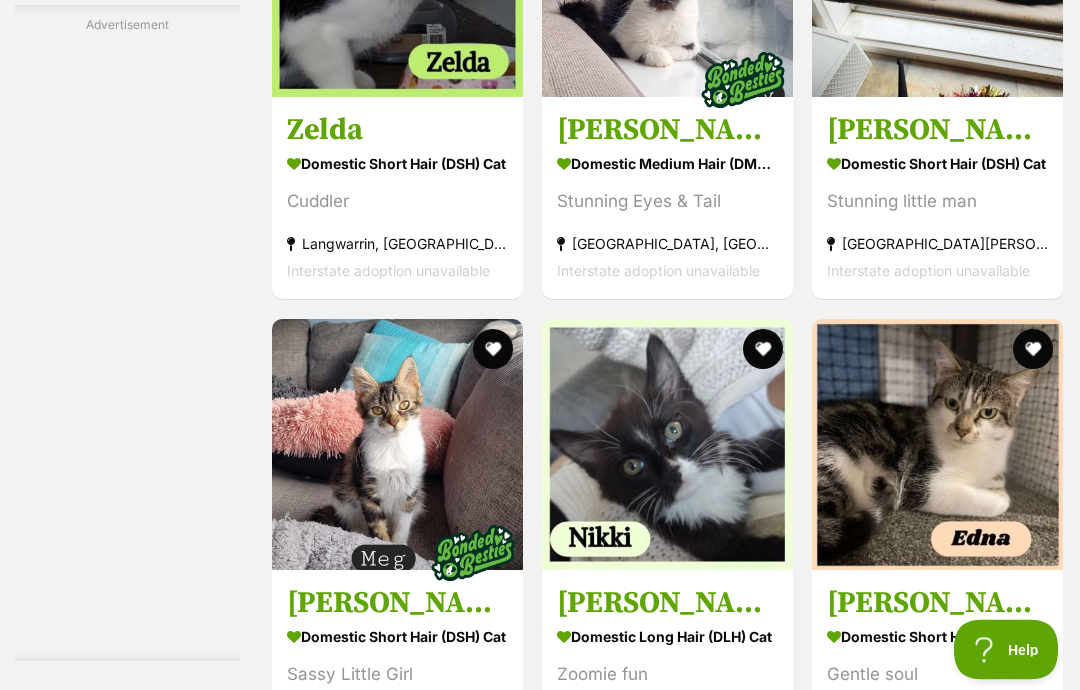 scroll, scrollTop: 6960, scrollLeft: 0, axis: vertical 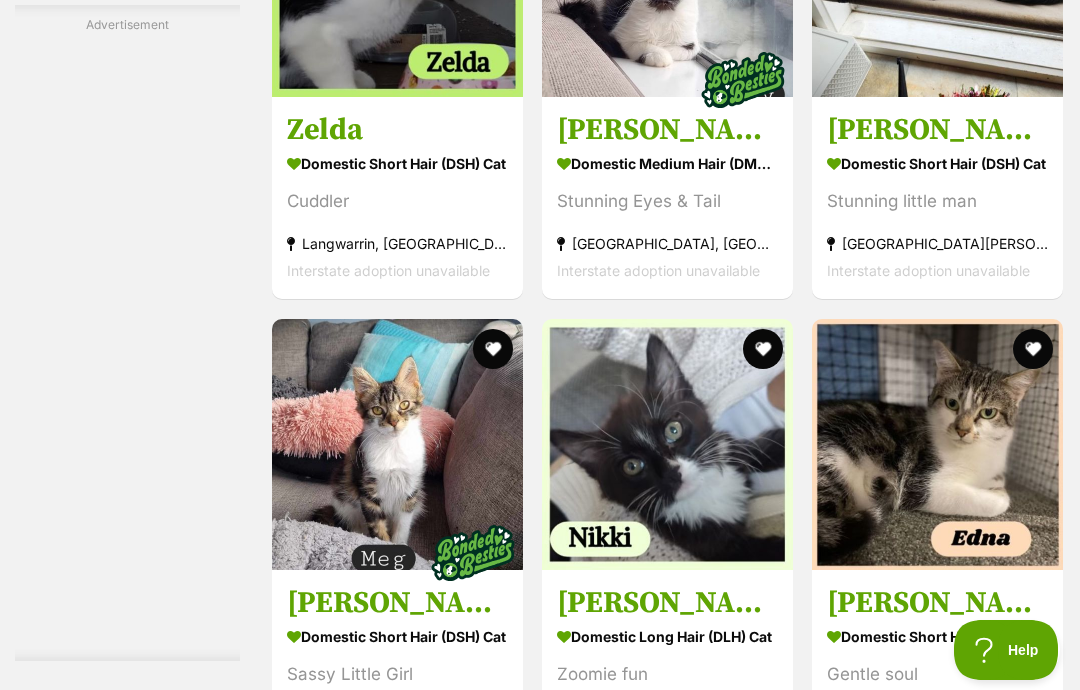 click on "Stunning Eyes & Tail" at bounding box center [667, 202] 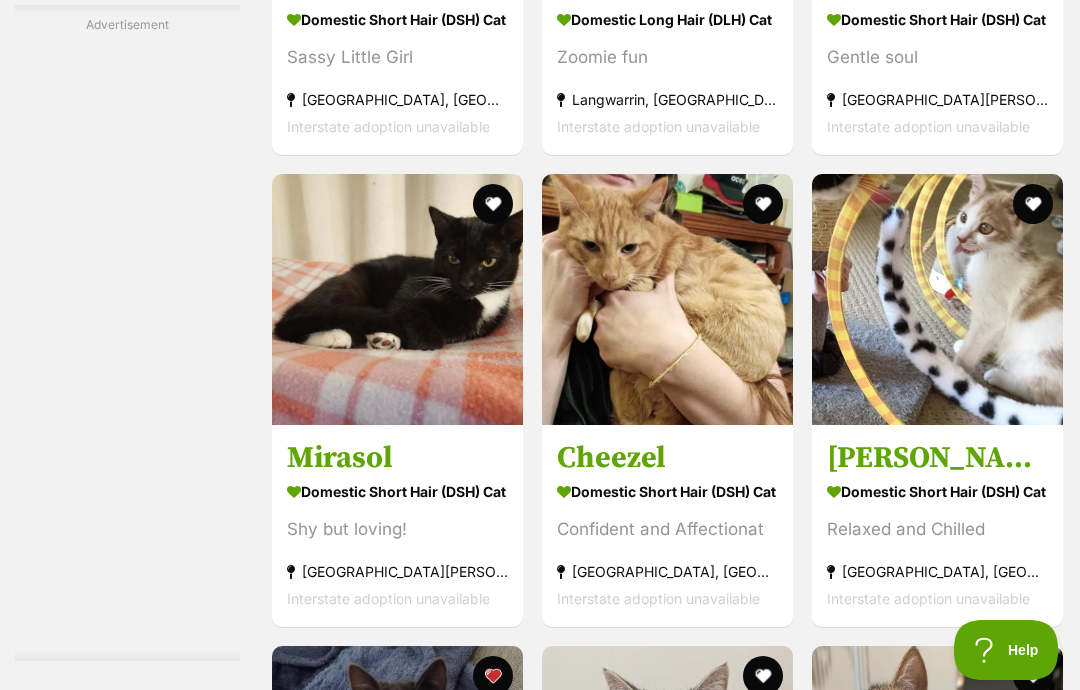scroll, scrollTop: 7576, scrollLeft: 0, axis: vertical 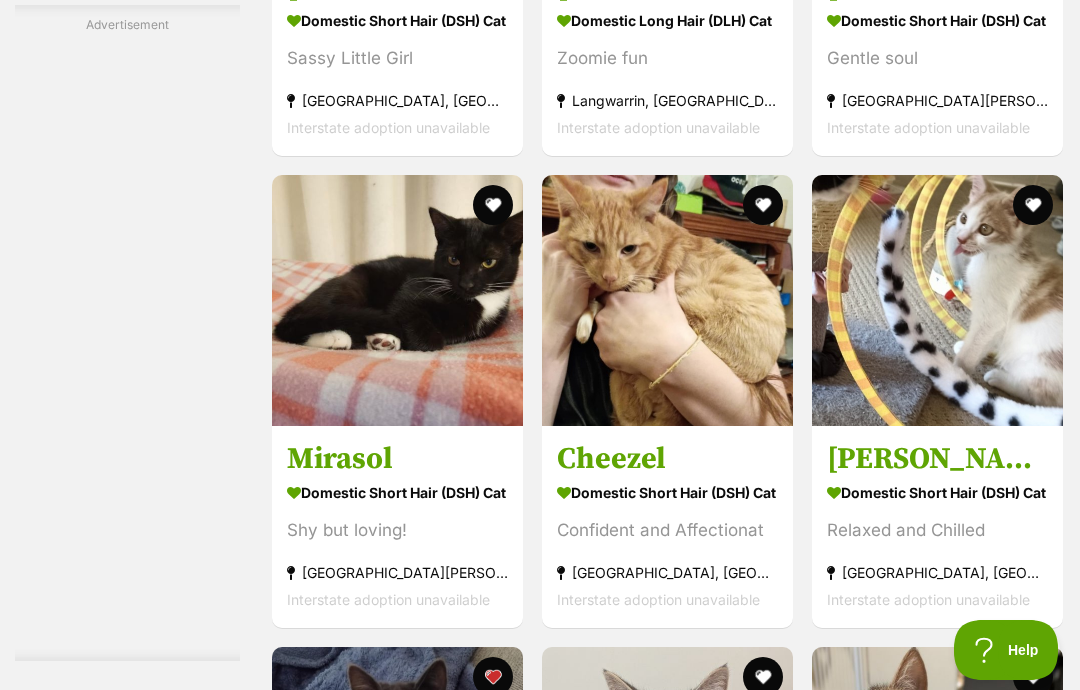 click on "Domestic Long Hair (DLH) Cat
Zoomie fun
Langwarrin, VIC
Interstate adoption unavailable" at bounding box center [667, 73] 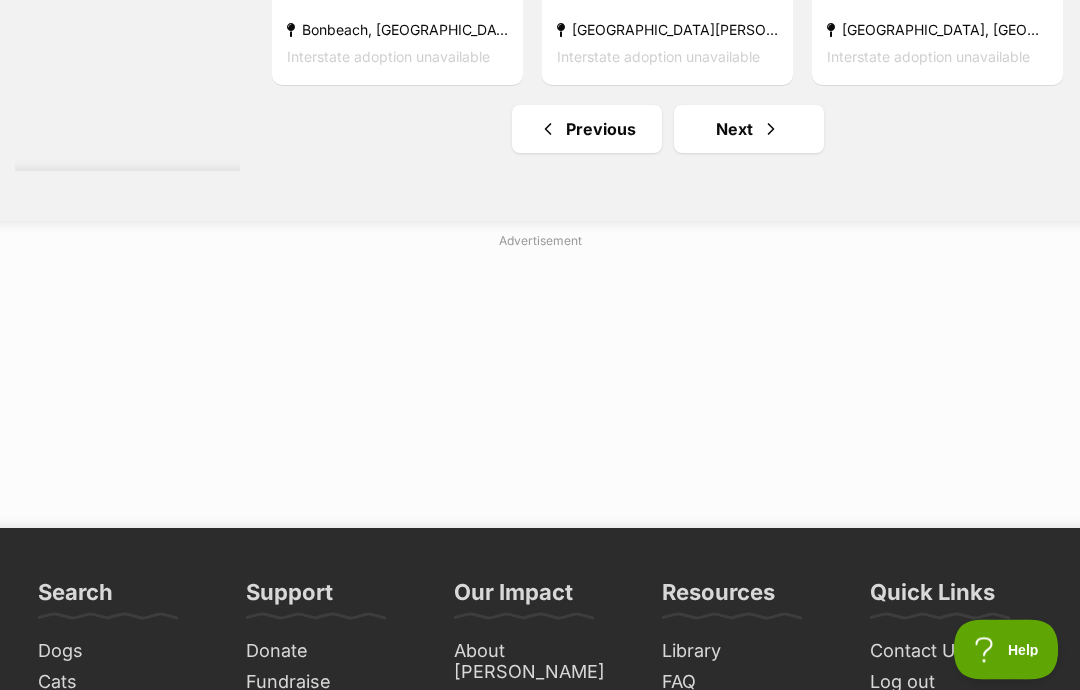 scroll, scrollTop: 10481, scrollLeft: 0, axis: vertical 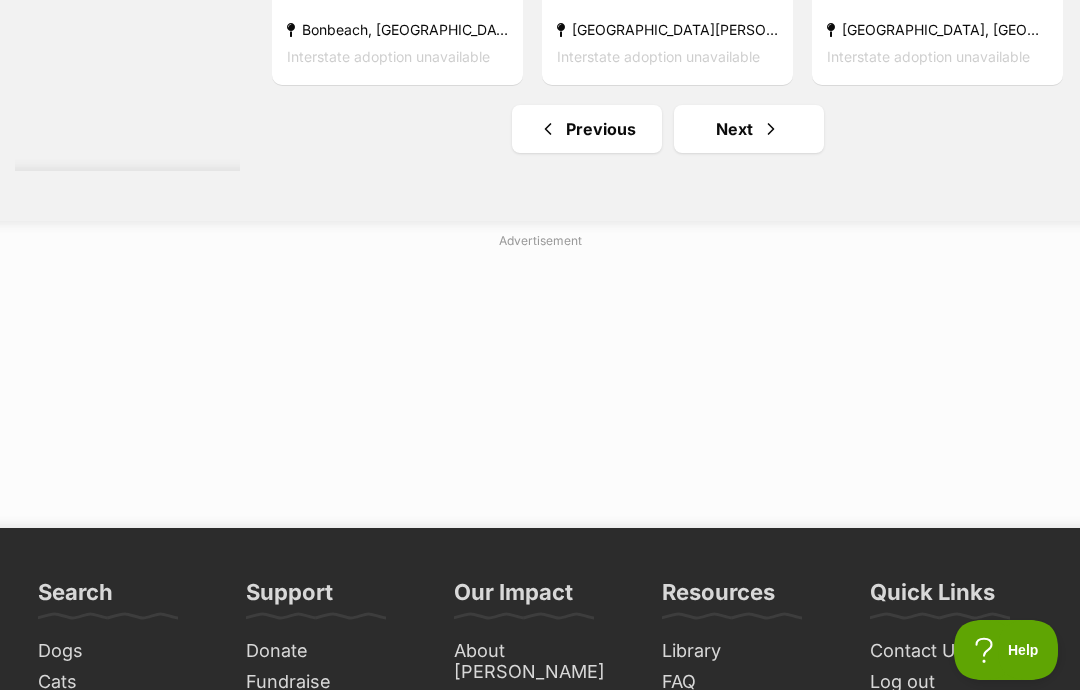 click on "Next" at bounding box center [749, 129] 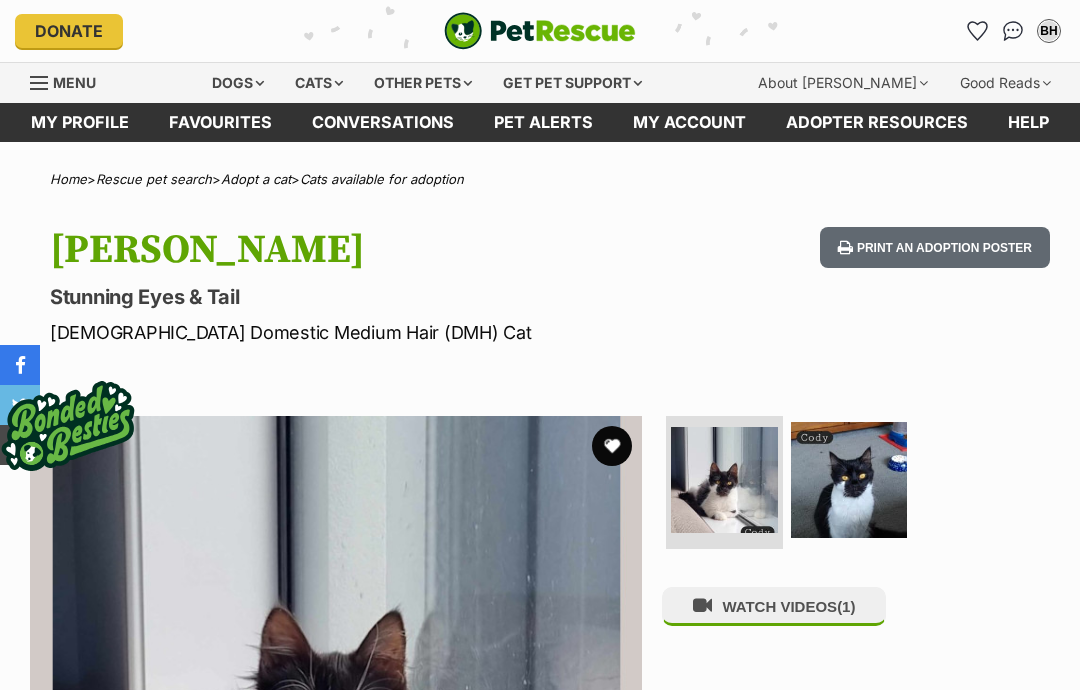 scroll, scrollTop: 0, scrollLeft: 0, axis: both 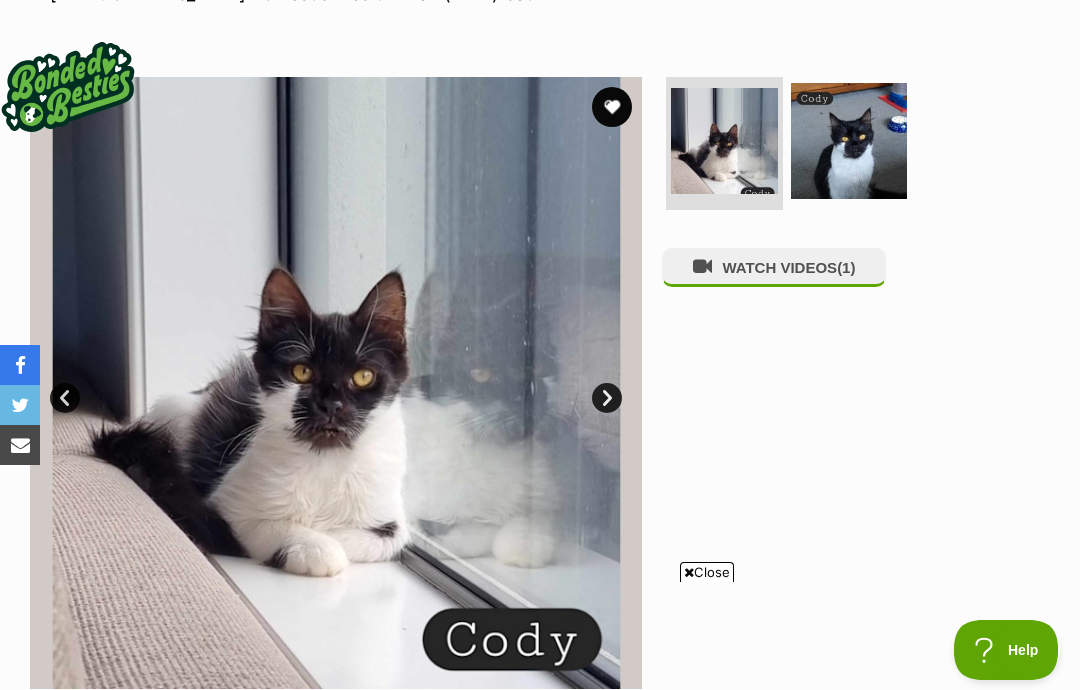 click at bounding box center (849, 141) 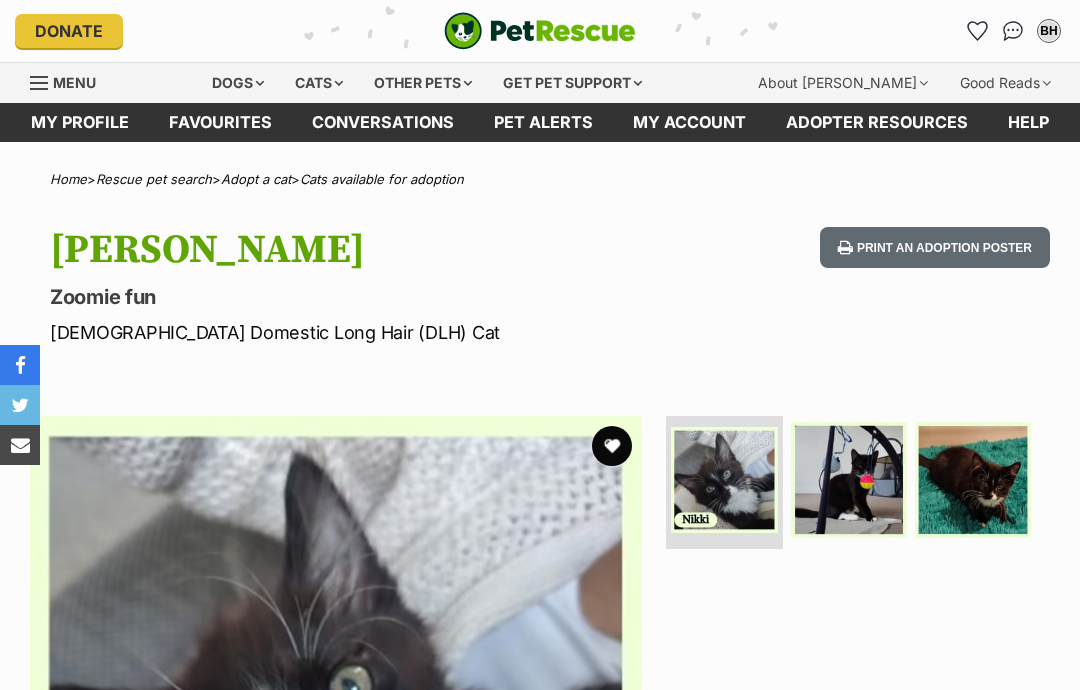 scroll, scrollTop: 126, scrollLeft: 0, axis: vertical 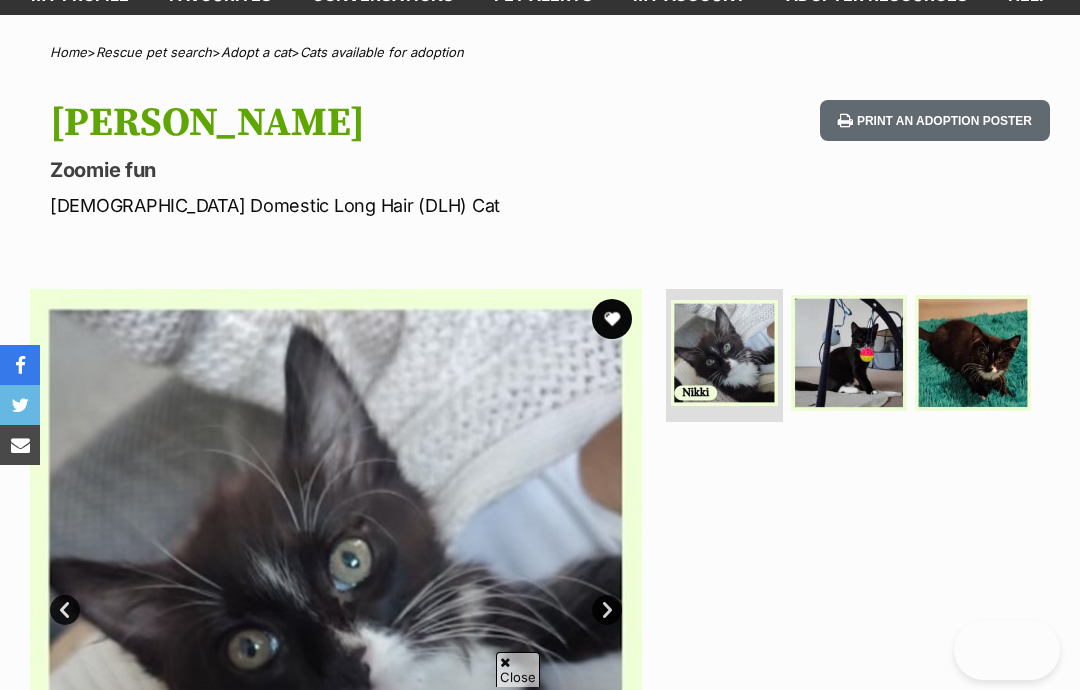 click at bounding box center (849, 353) 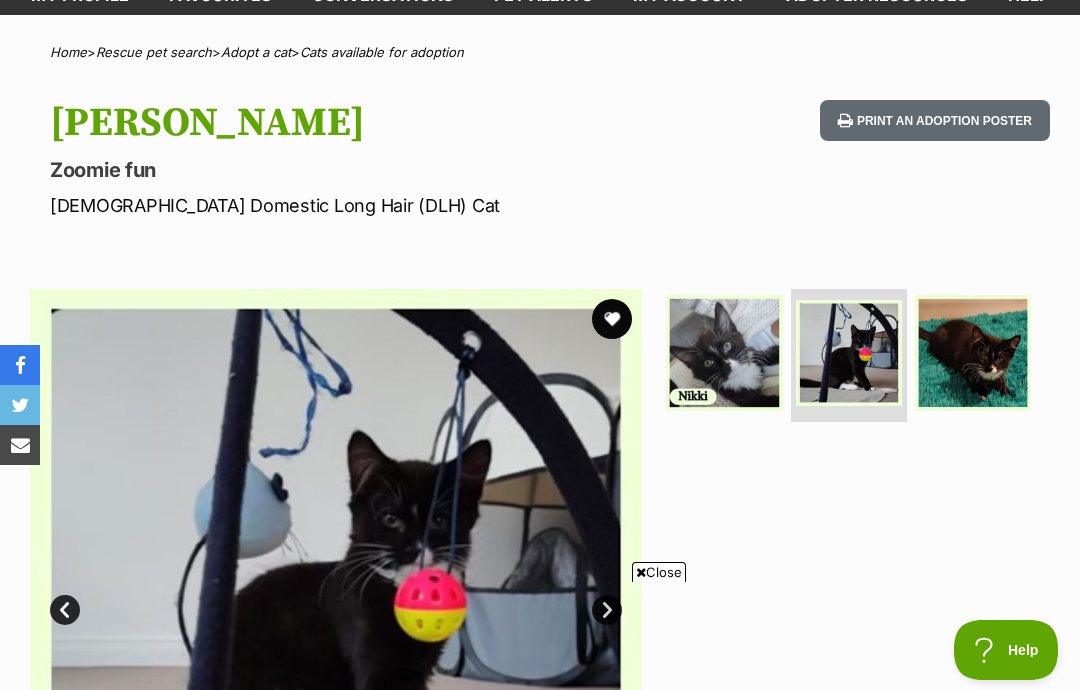 scroll, scrollTop: 0, scrollLeft: 0, axis: both 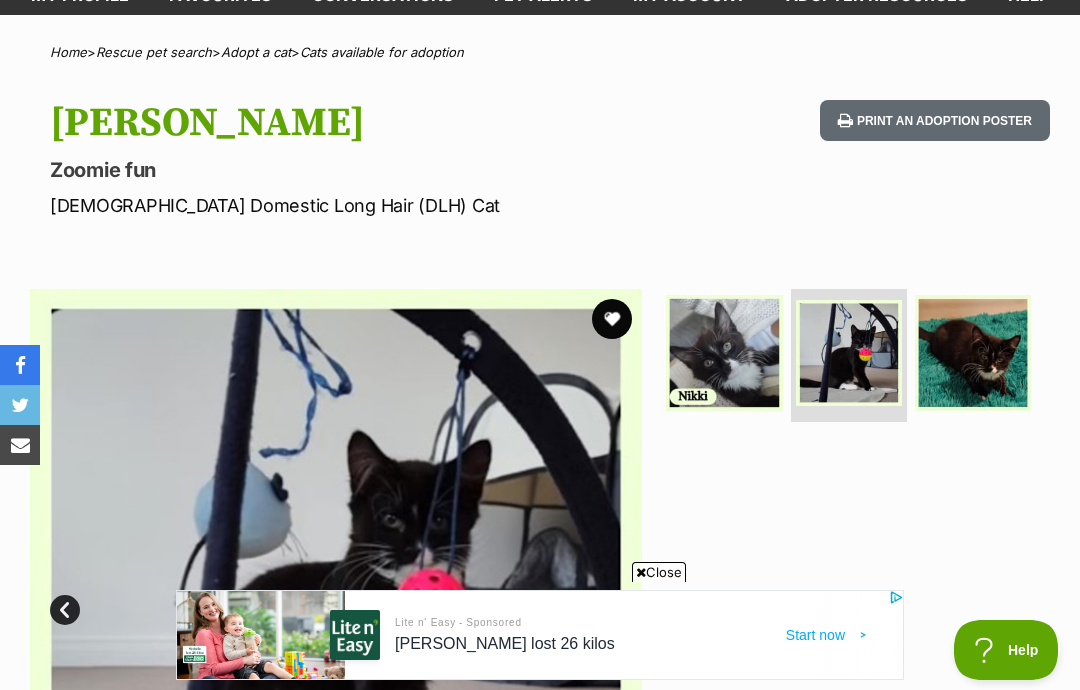 click at bounding box center (973, 353) 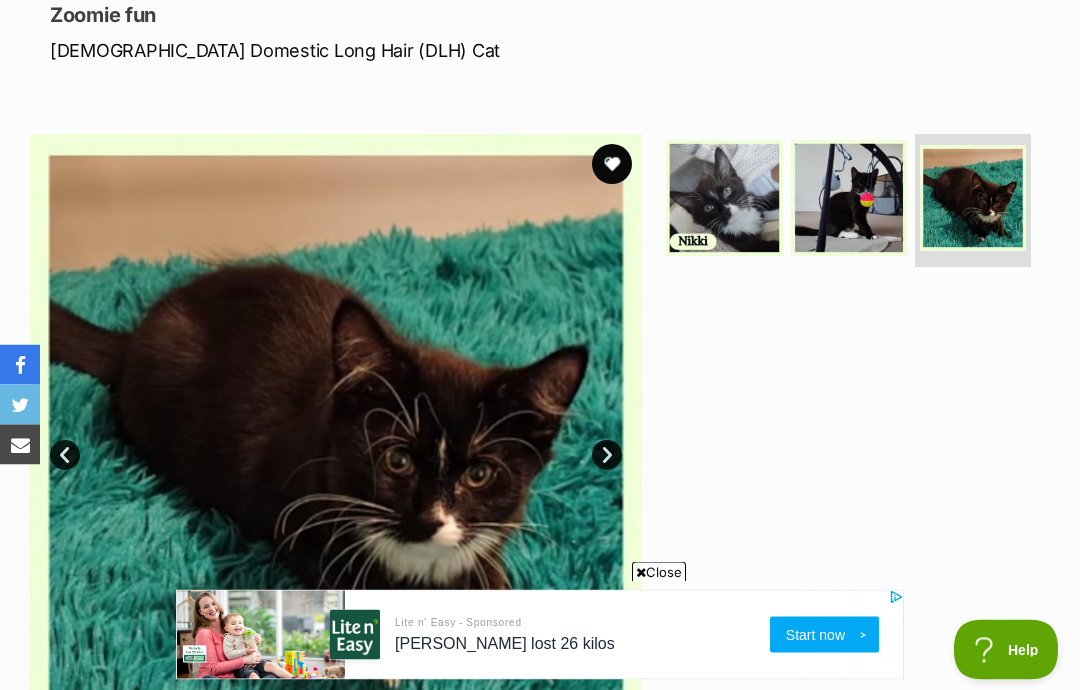 scroll, scrollTop: 282, scrollLeft: 0, axis: vertical 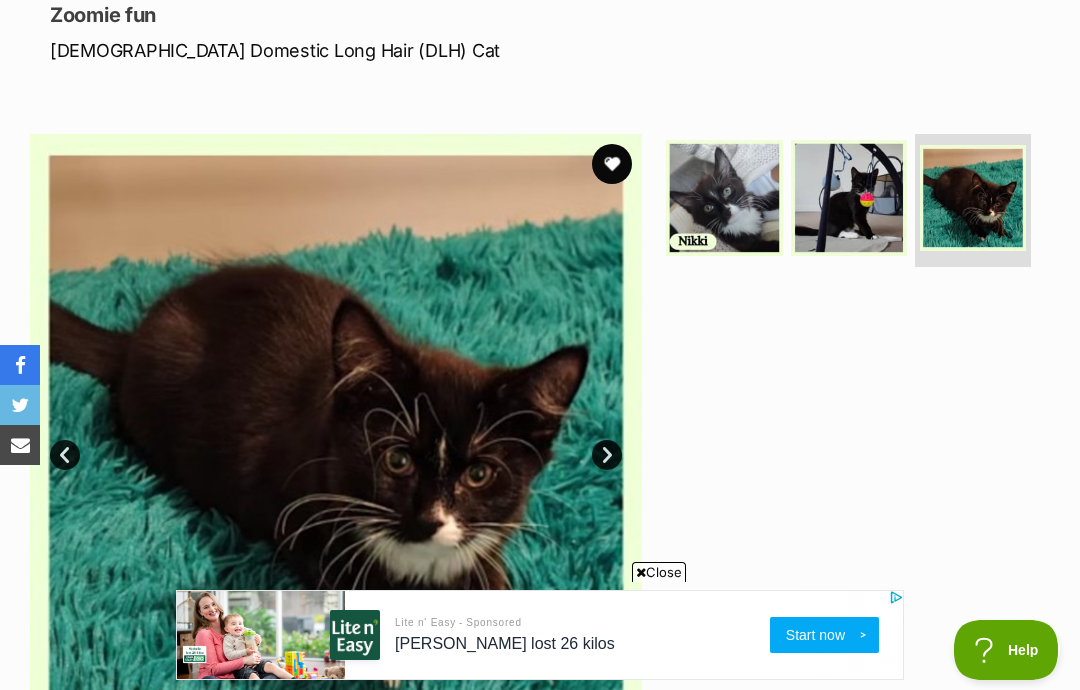 click at bounding box center (724, 198) 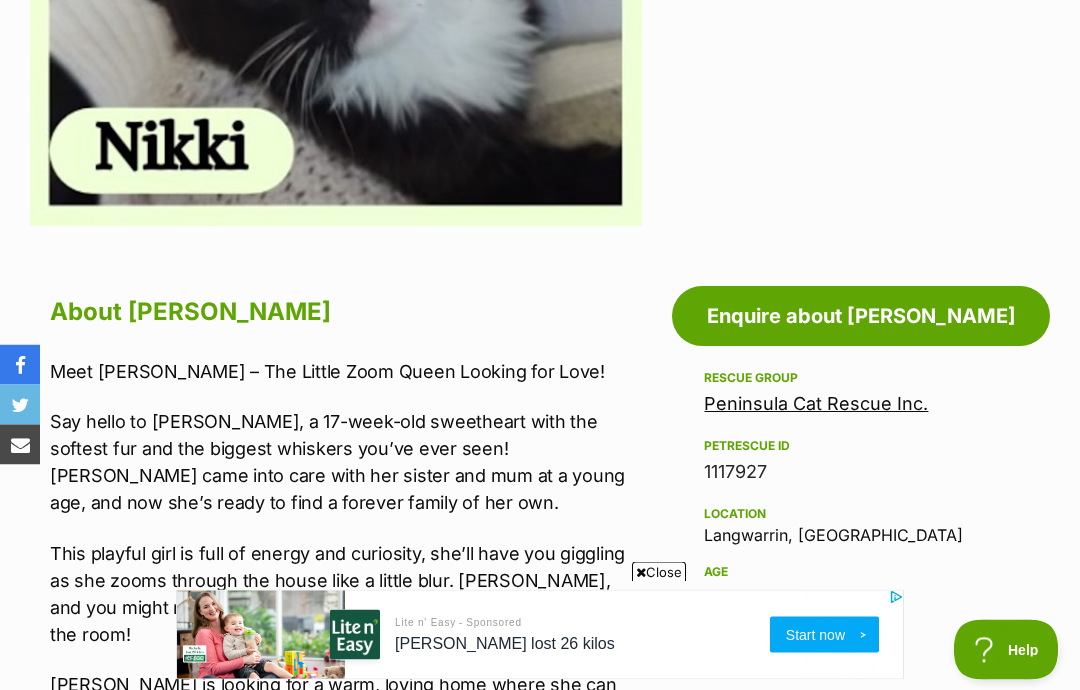 scroll, scrollTop: 784, scrollLeft: 0, axis: vertical 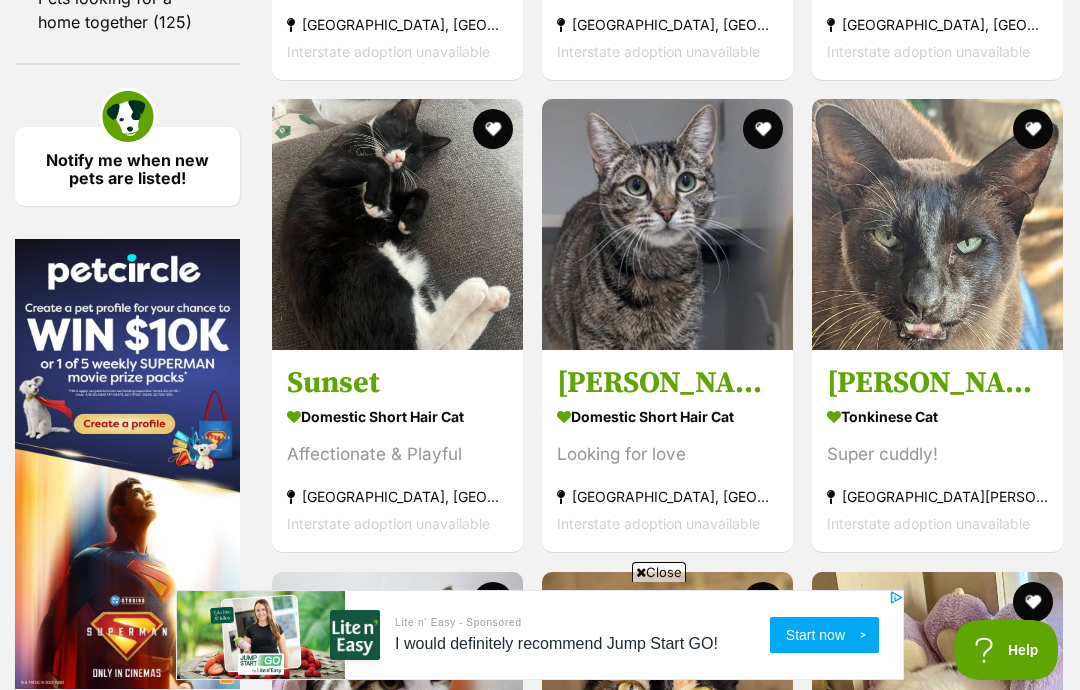 click on "Super cuddly!" at bounding box center [937, 455] 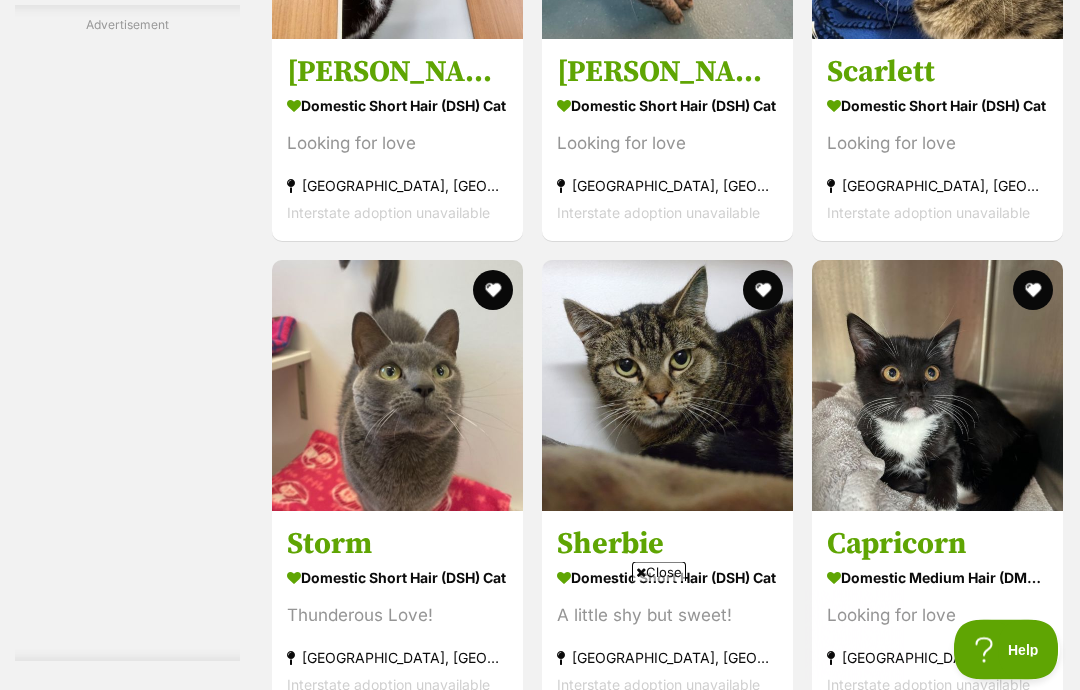 scroll, scrollTop: 6669, scrollLeft: 0, axis: vertical 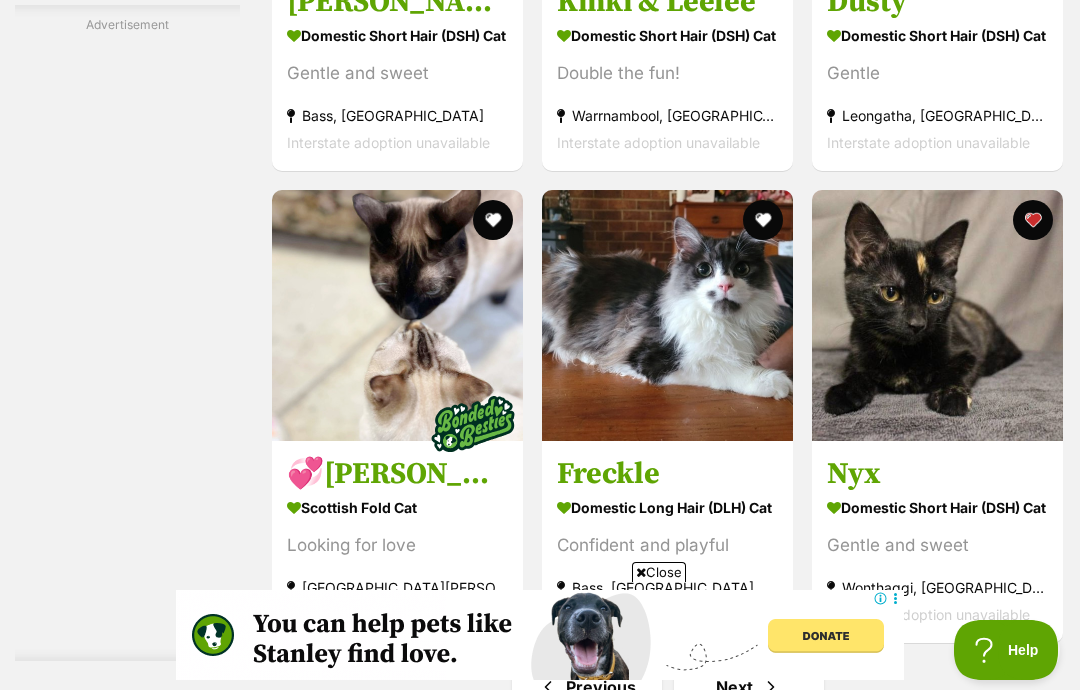 click on "Gentle" at bounding box center (937, 73) 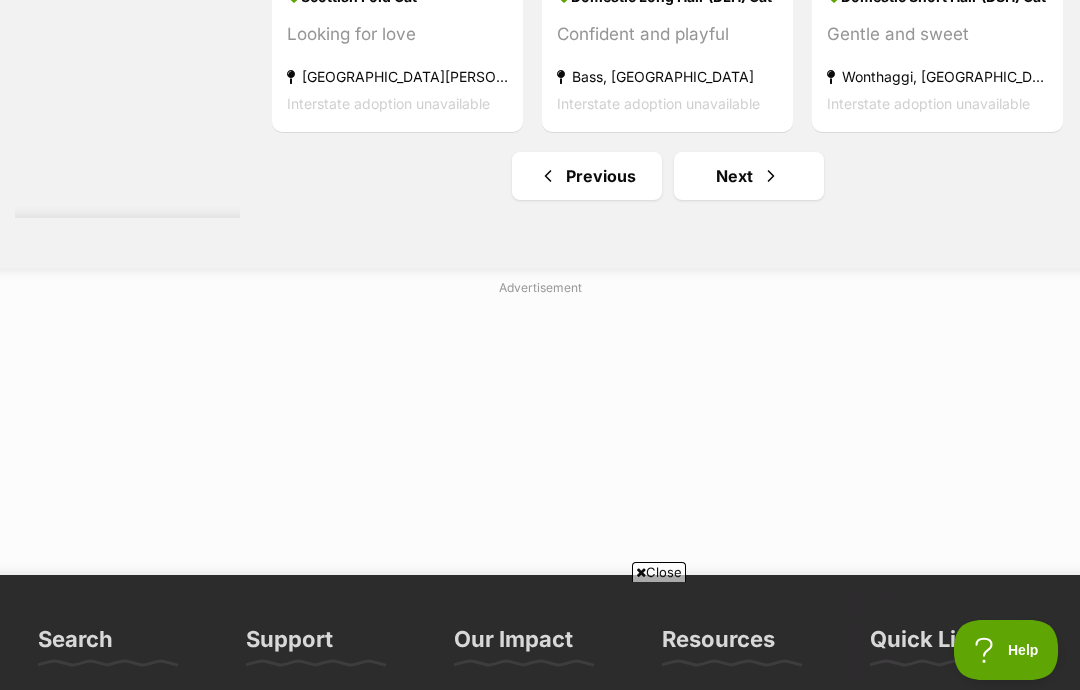 scroll, scrollTop: 0, scrollLeft: 0, axis: both 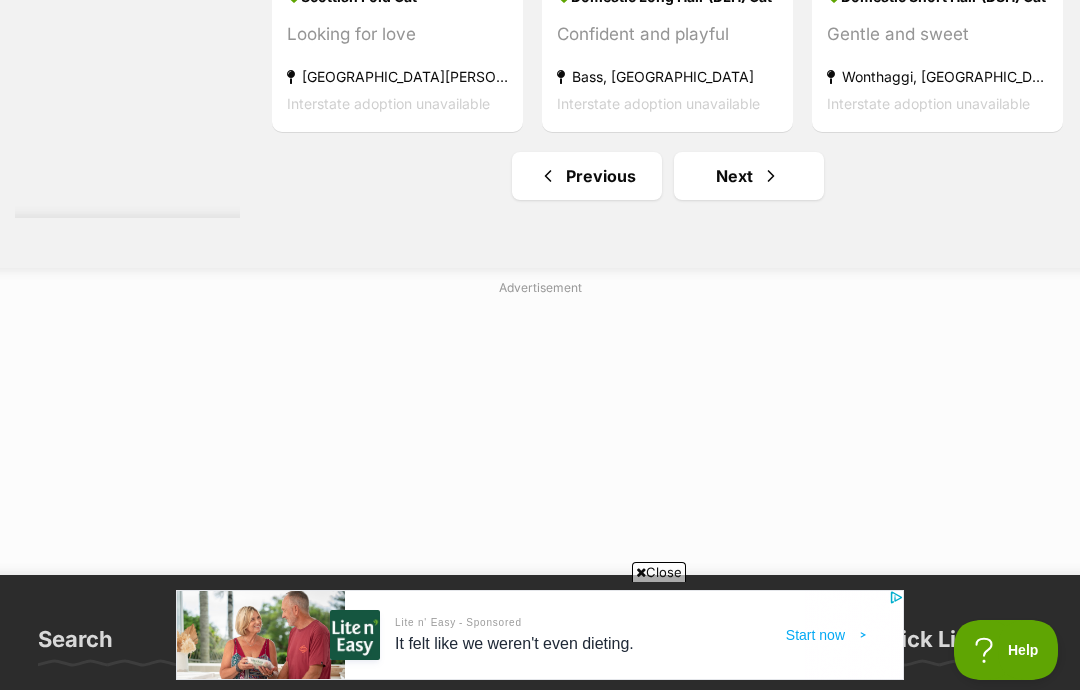 click on "Next" at bounding box center (749, 176) 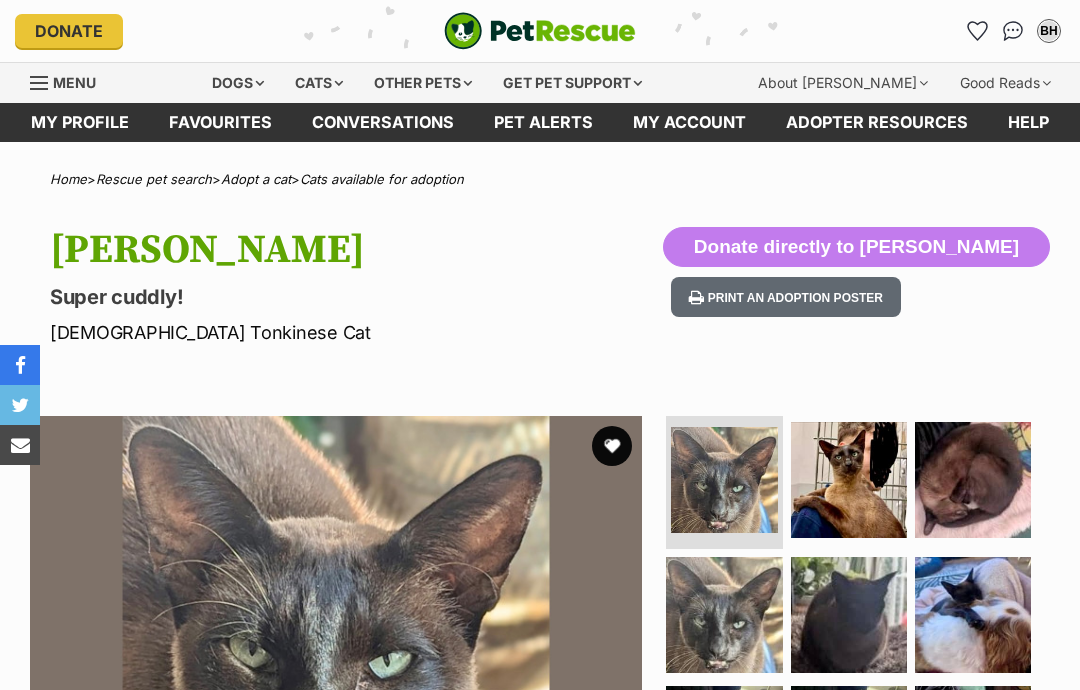 scroll, scrollTop: 0, scrollLeft: 0, axis: both 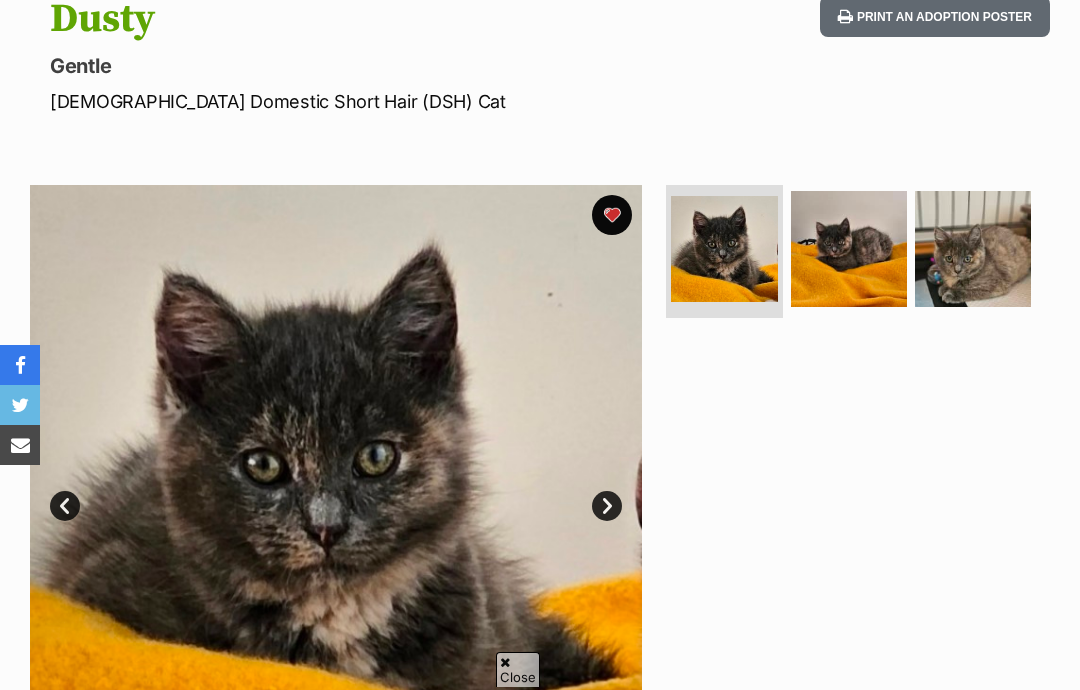 click at bounding box center (849, 249) 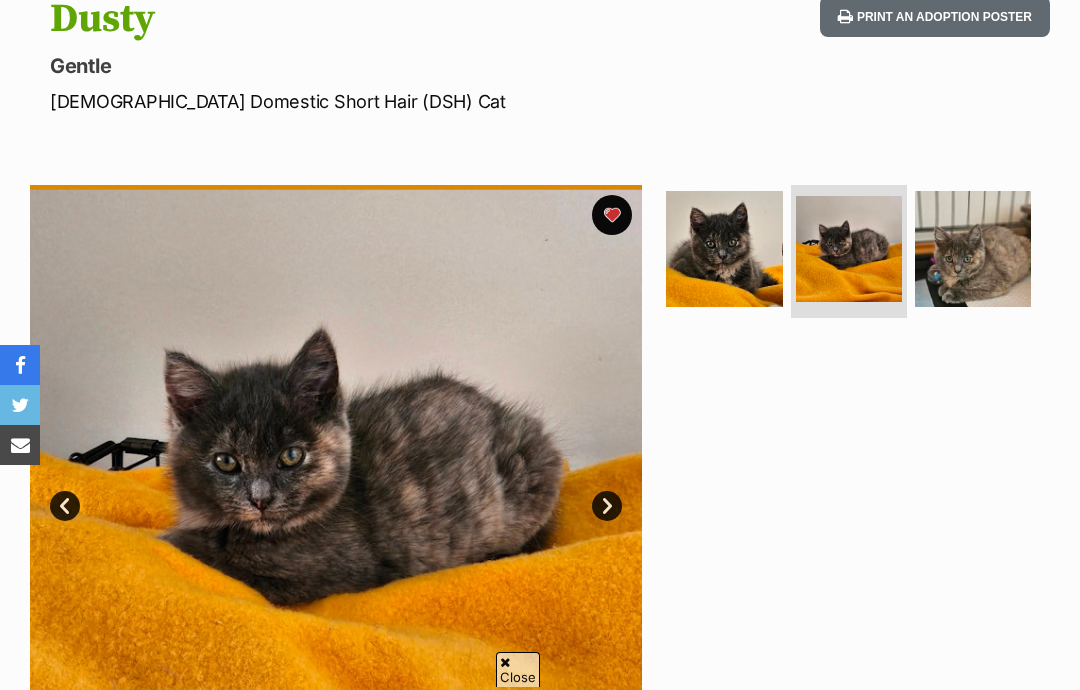 scroll, scrollTop: 0, scrollLeft: 0, axis: both 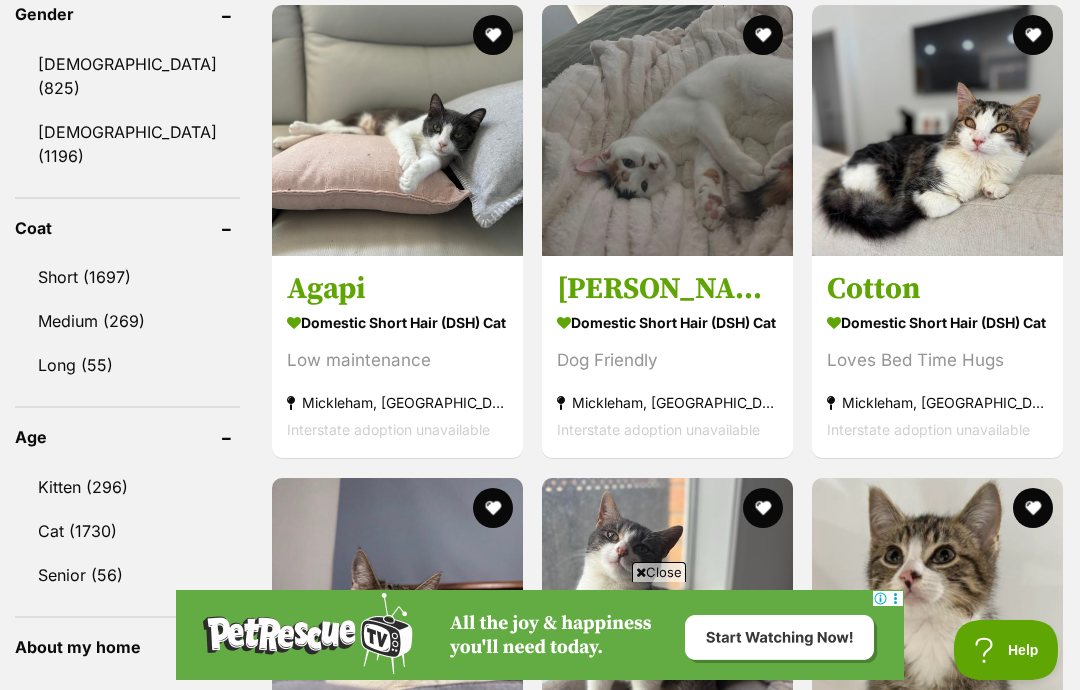 click on "Close" at bounding box center (659, 572) 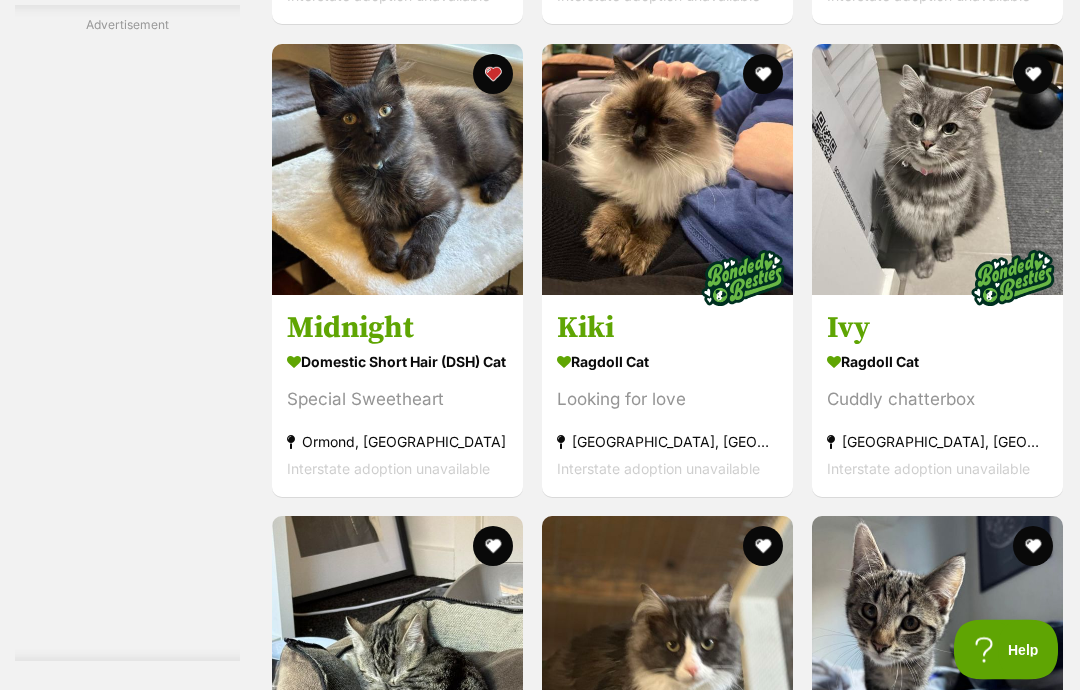 scroll, scrollTop: 6076, scrollLeft: 0, axis: vertical 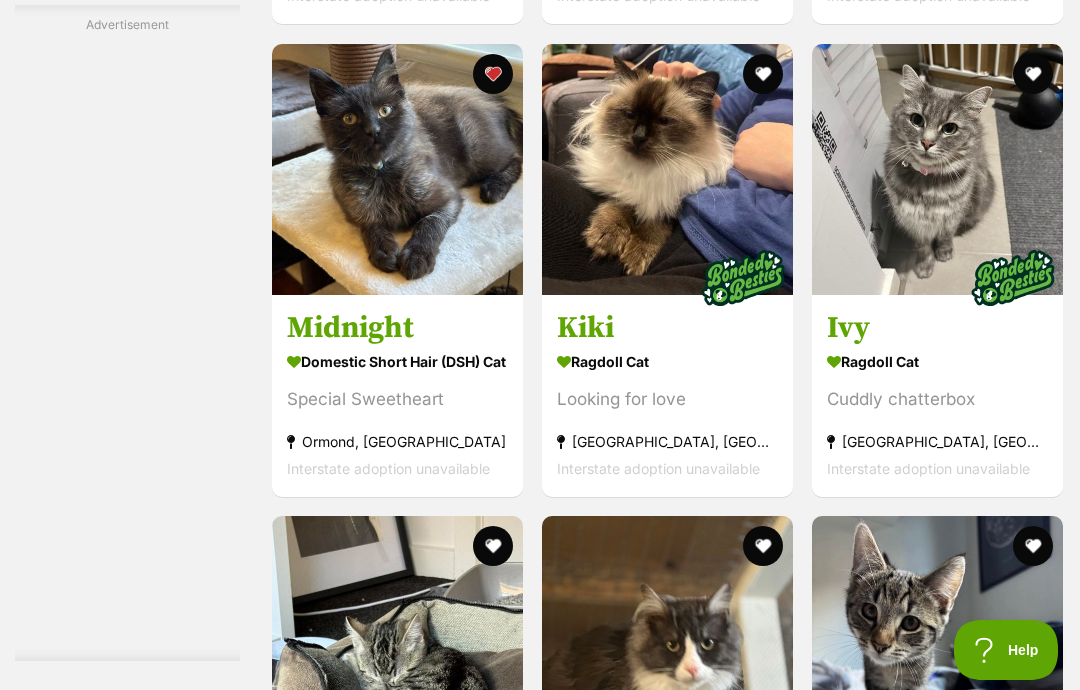 click at bounding box center (667, 169) 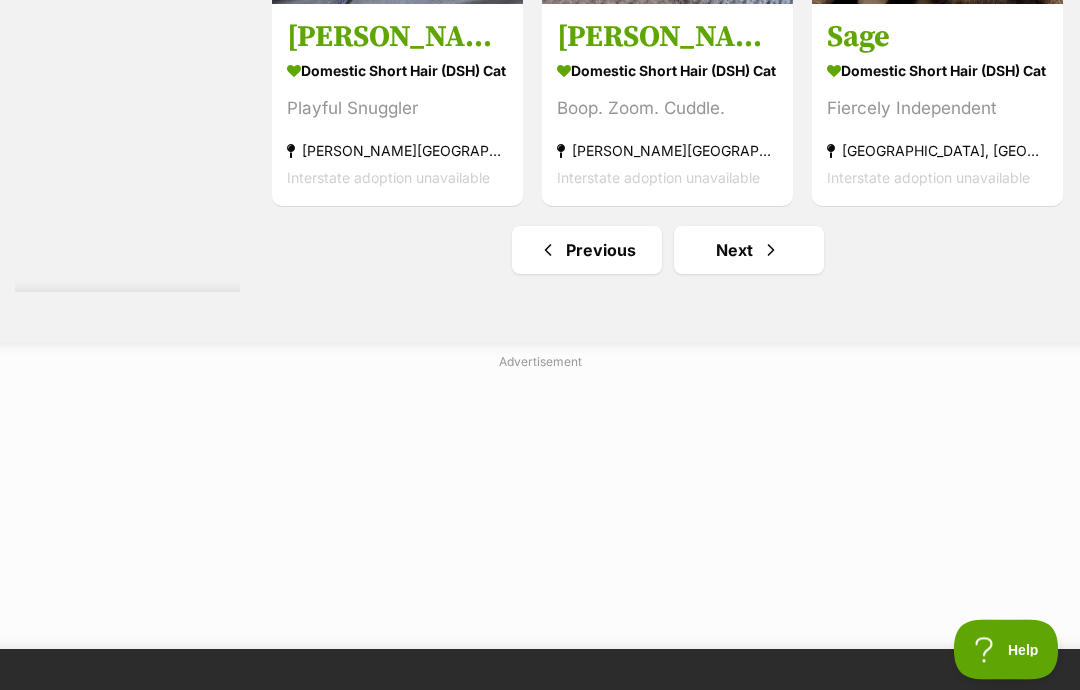 scroll, scrollTop: 10147, scrollLeft: 0, axis: vertical 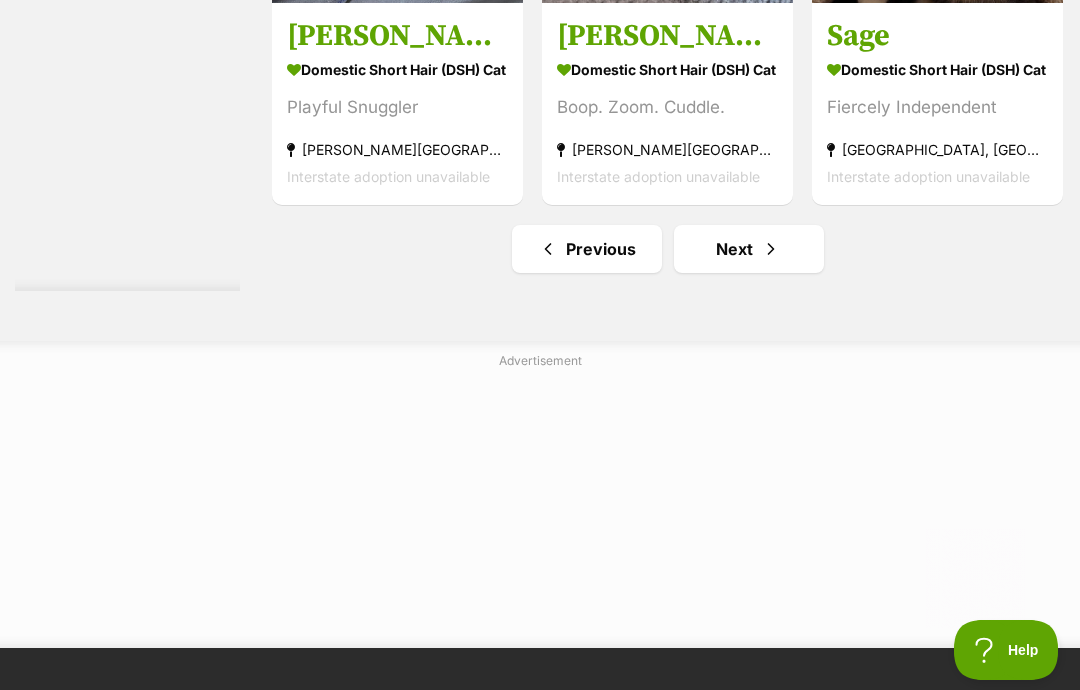 click on "Next" at bounding box center (749, 249) 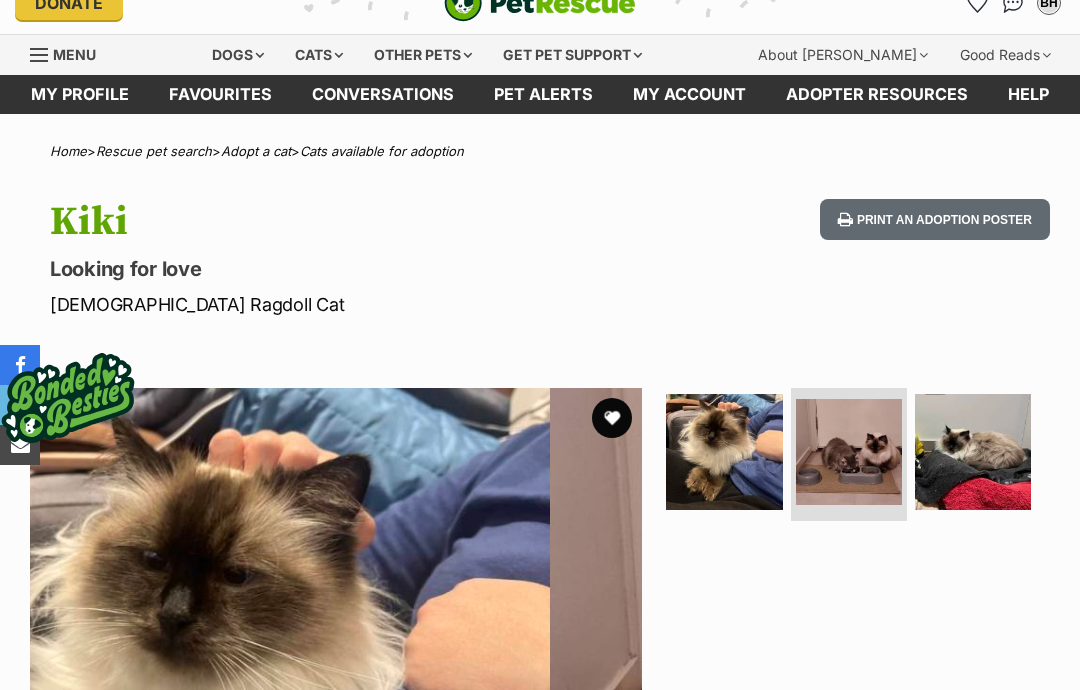 scroll, scrollTop: 98, scrollLeft: 0, axis: vertical 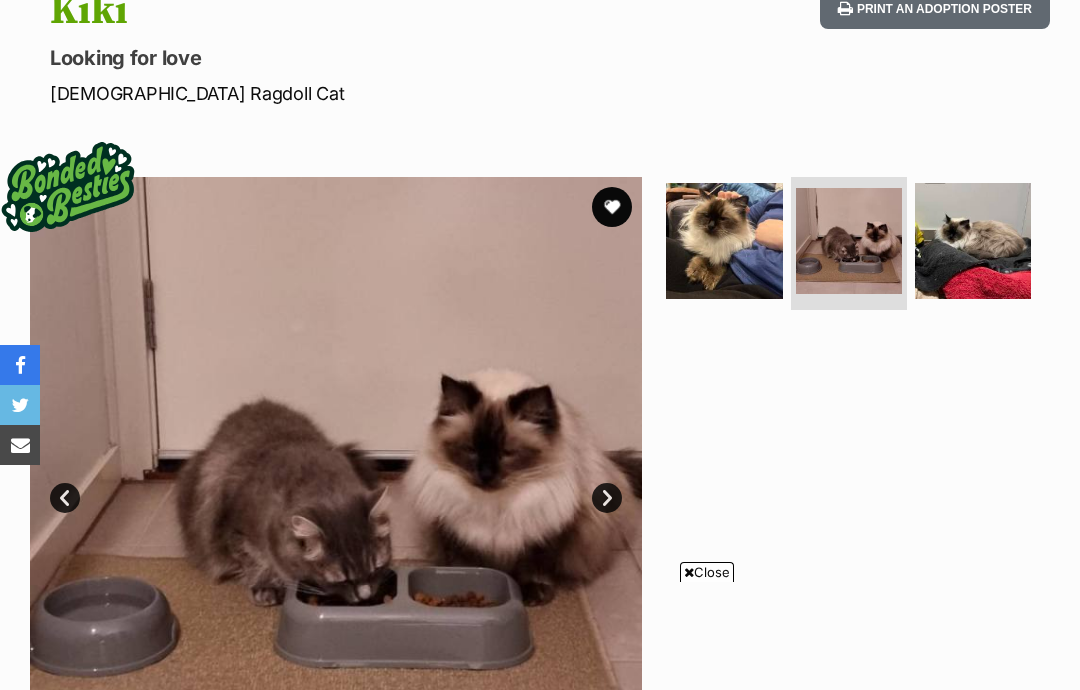 click at bounding box center [973, 241] 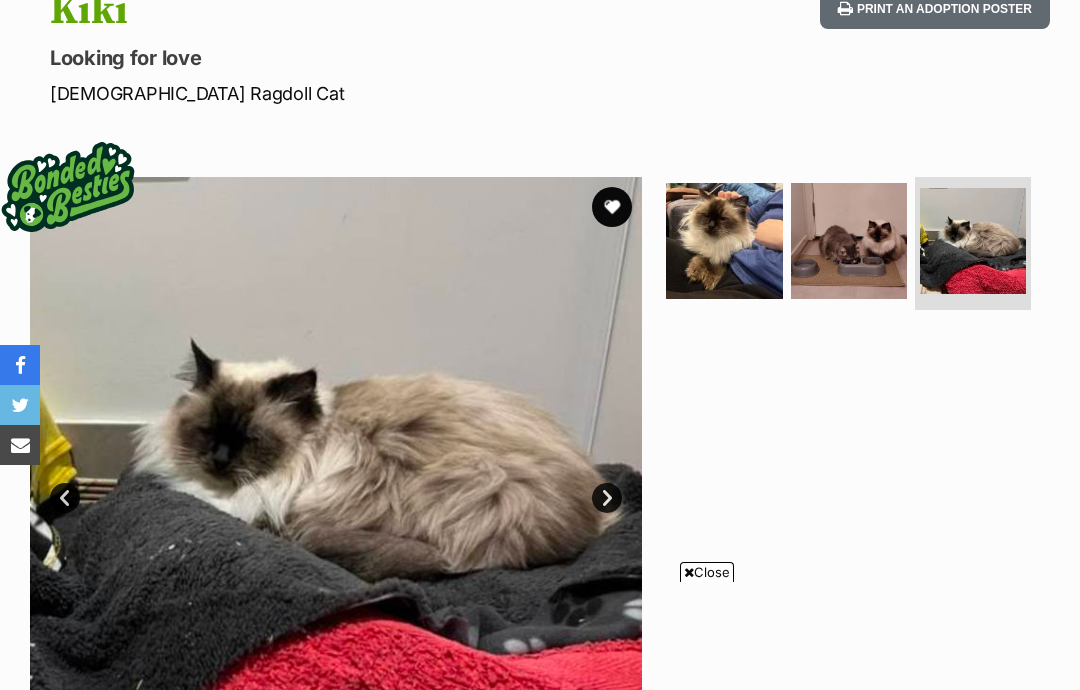 click at bounding box center (849, 241) 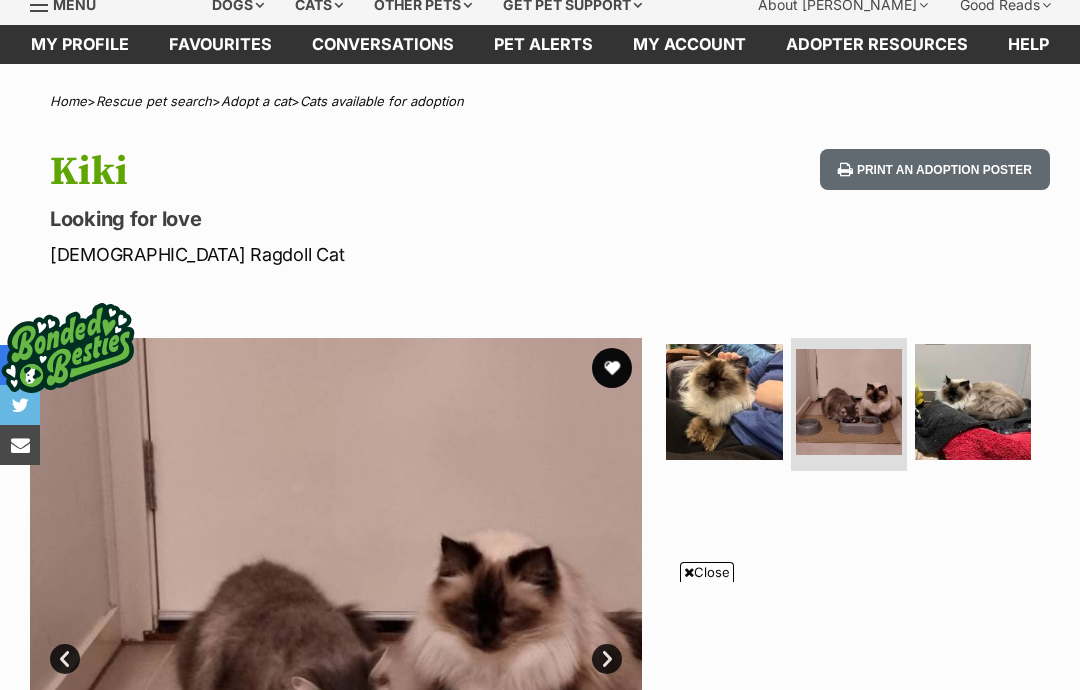 scroll, scrollTop: 76, scrollLeft: 0, axis: vertical 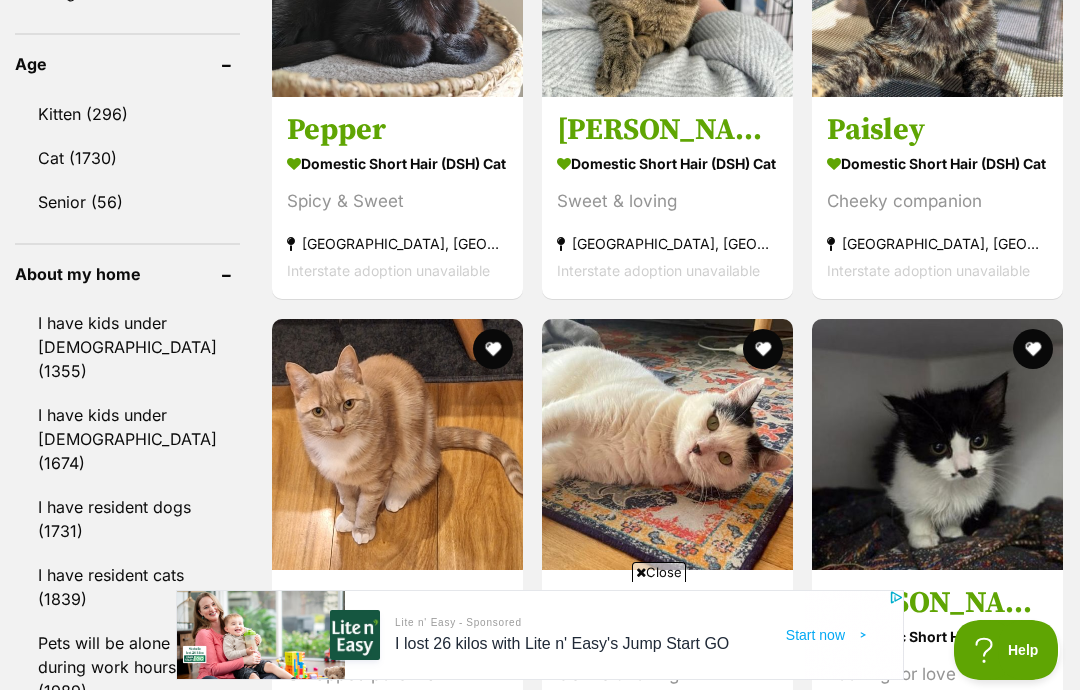 click on "Close" at bounding box center [659, 572] 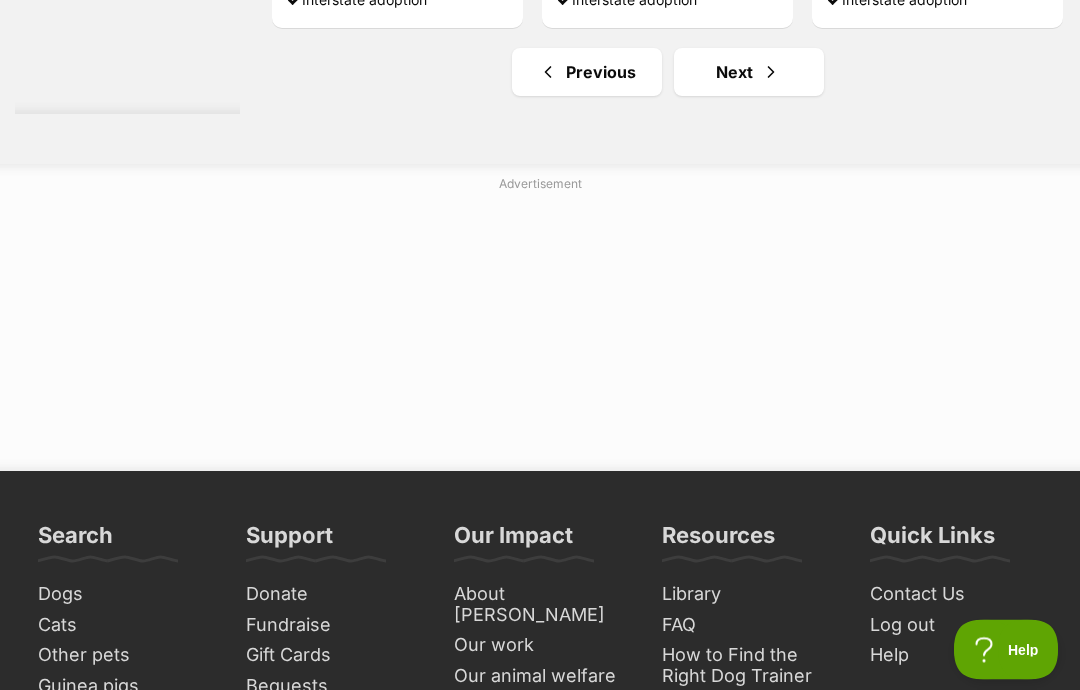 scroll, scrollTop: 10541, scrollLeft: 0, axis: vertical 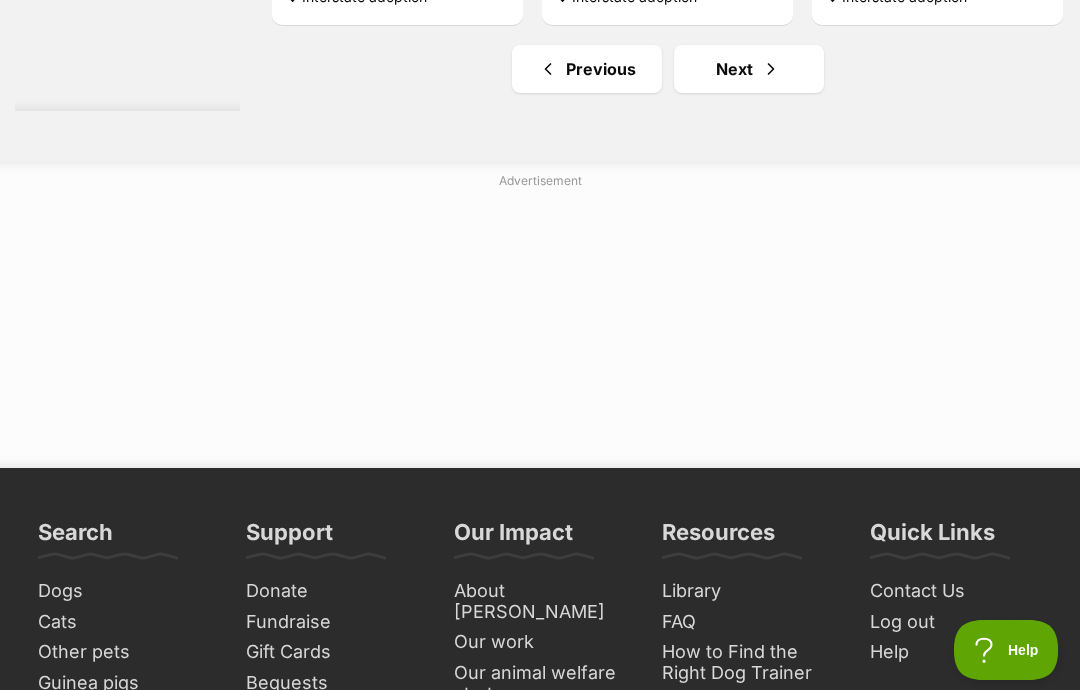 click on "Next" at bounding box center (749, 69) 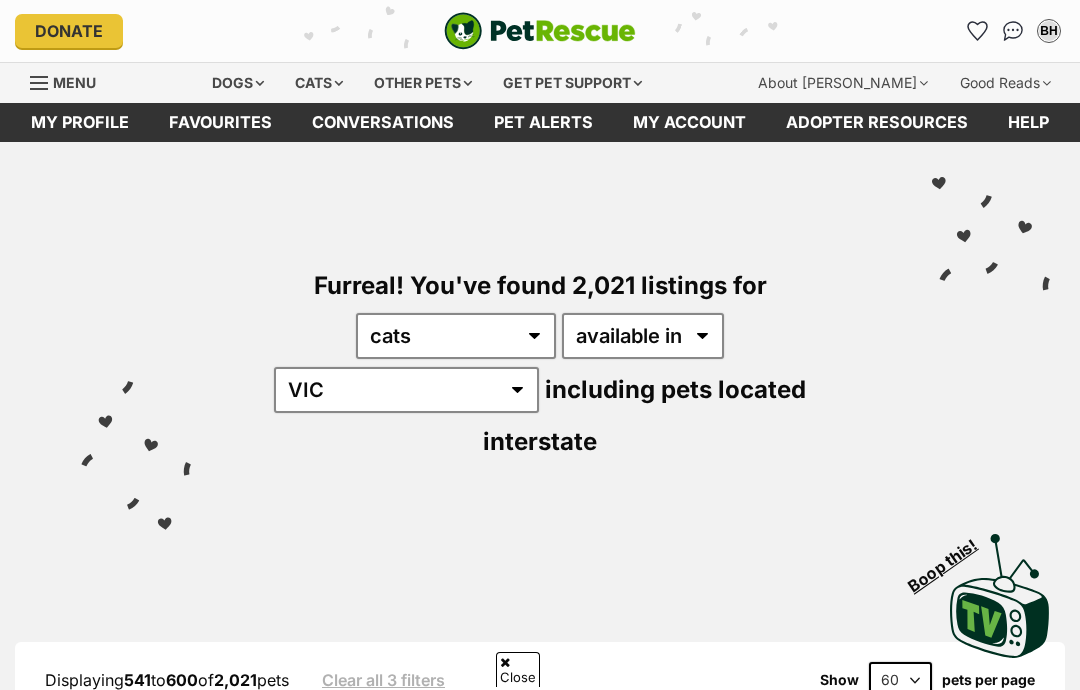 scroll, scrollTop: 693, scrollLeft: 0, axis: vertical 